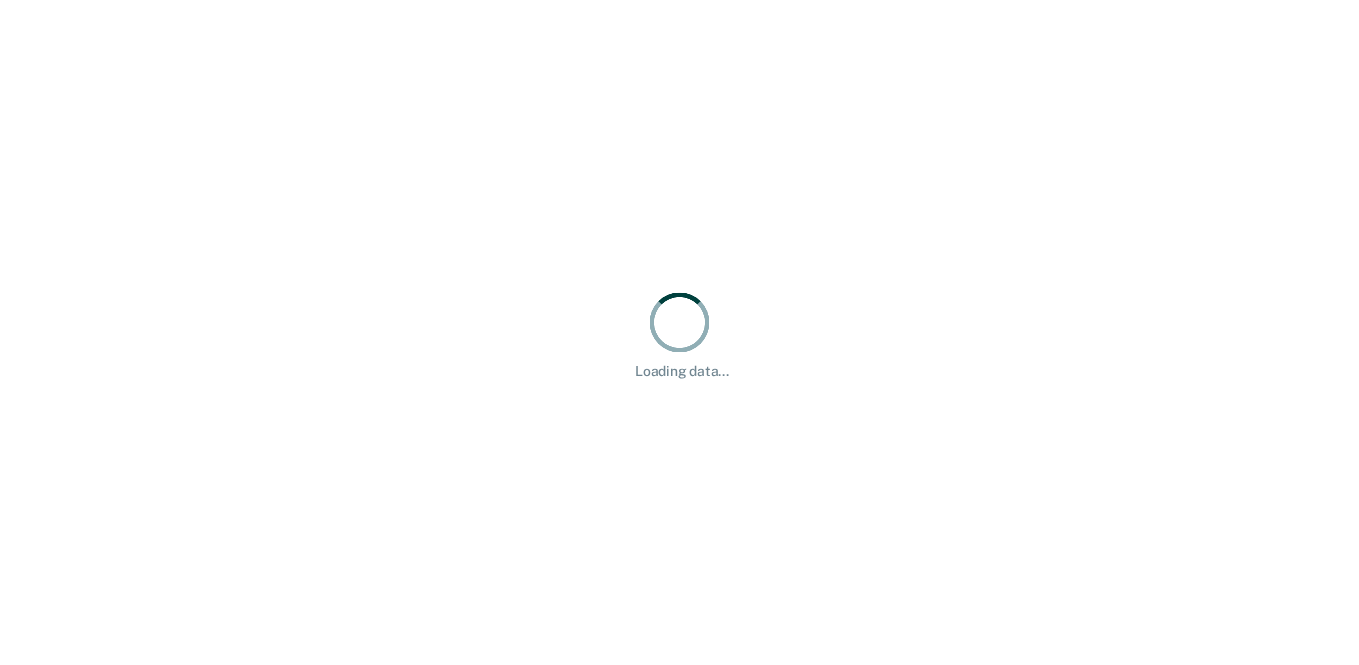 scroll, scrollTop: 0, scrollLeft: 0, axis: both 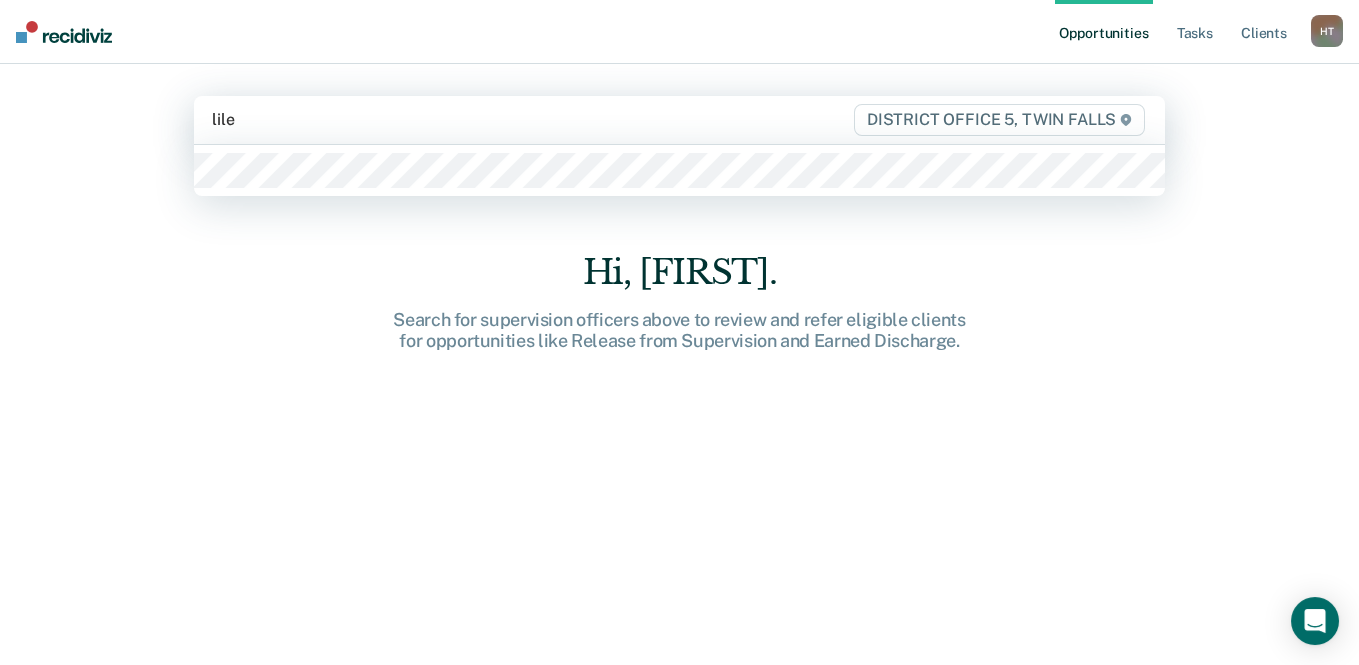type on "[LAST]" 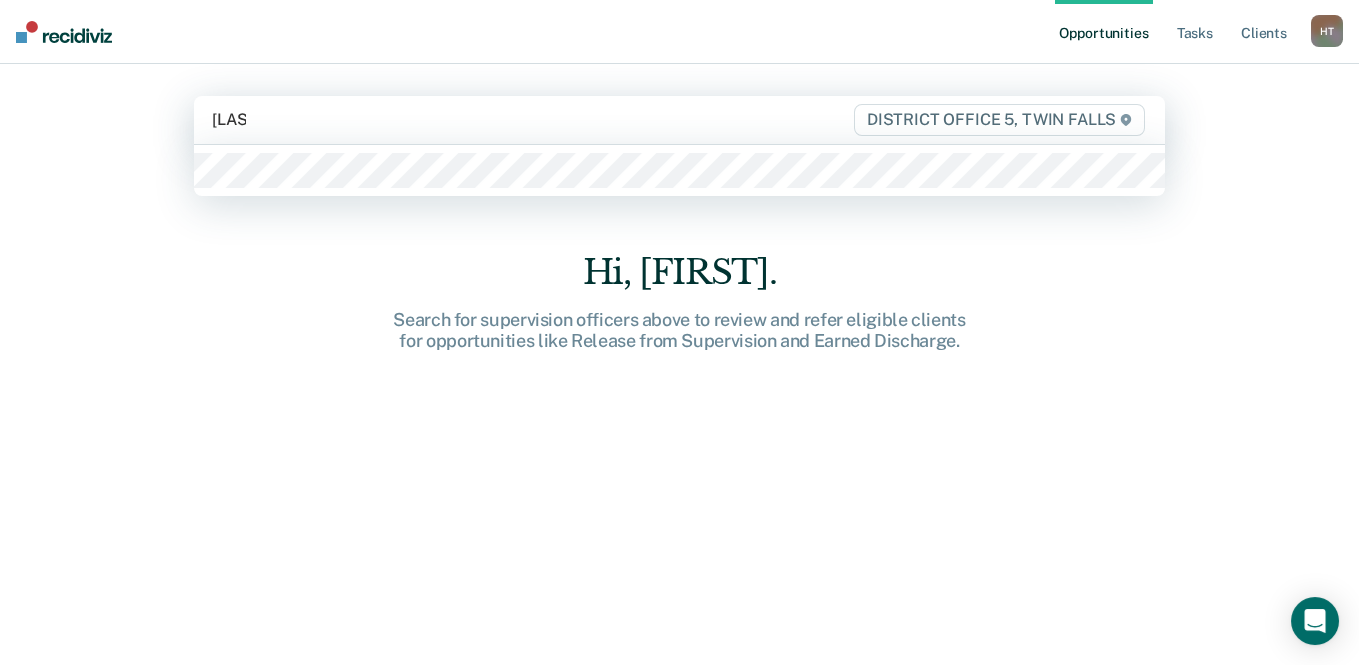 type 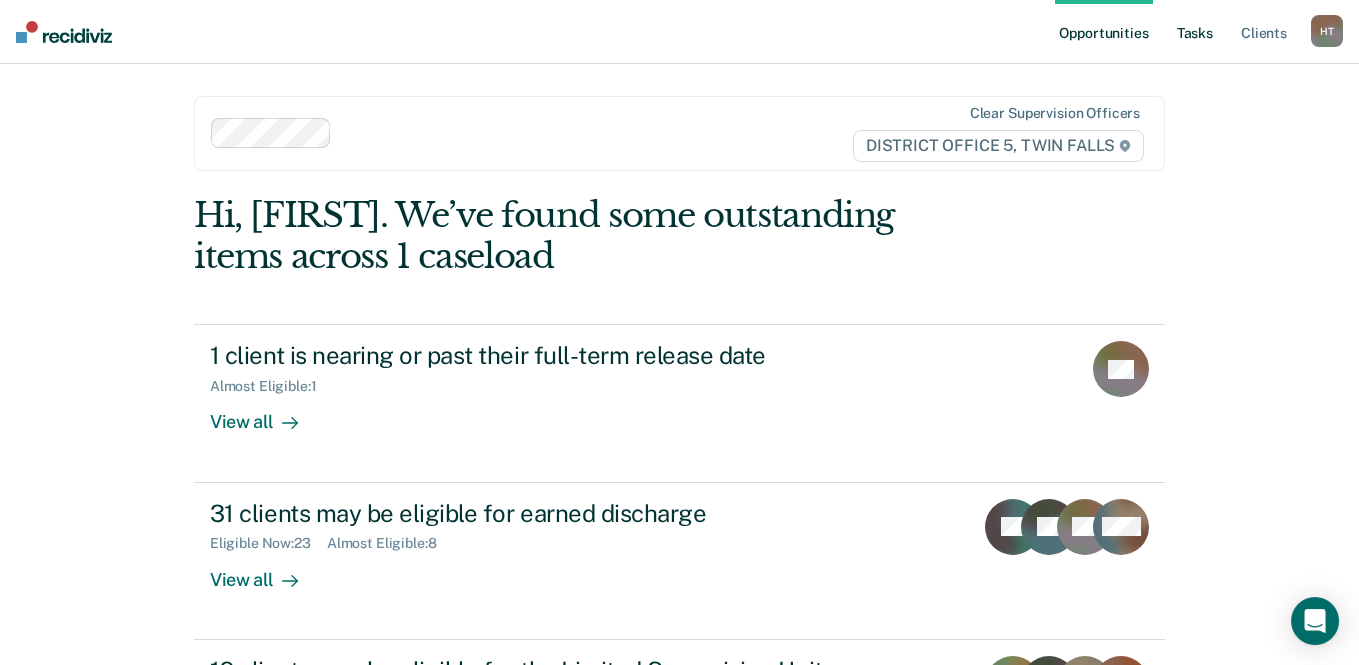 click on "Tasks" at bounding box center (1195, 32) 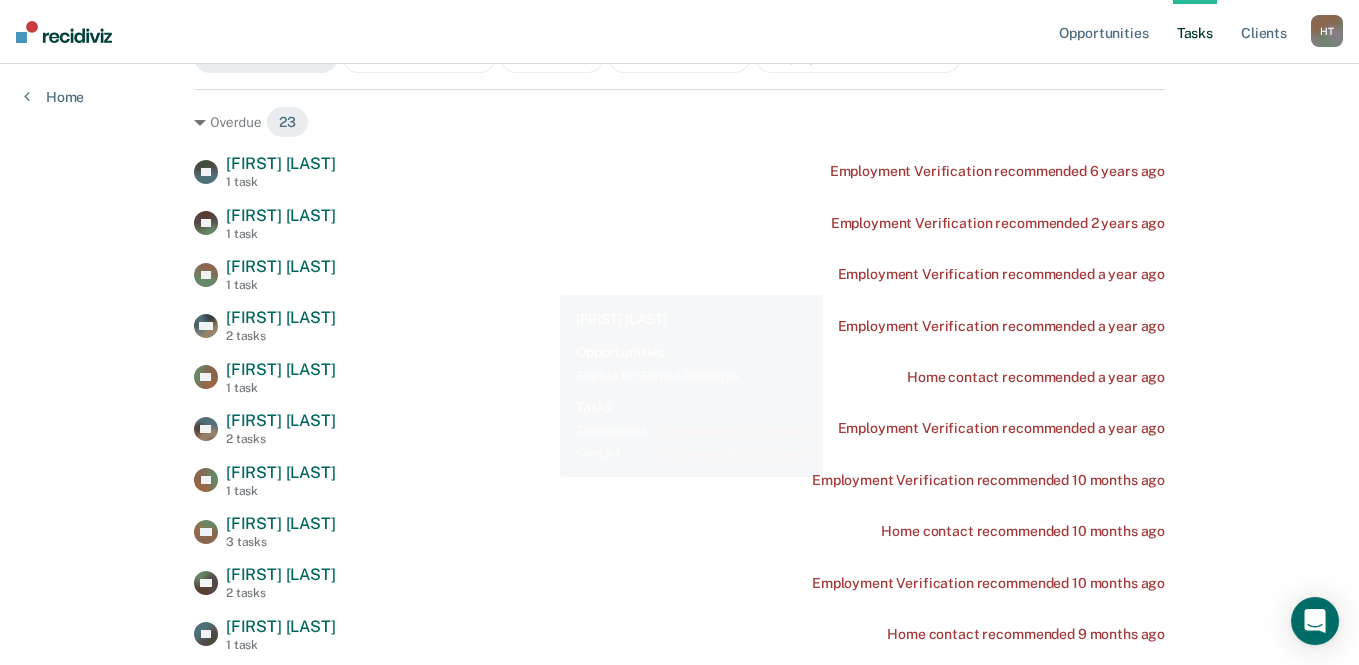 scroll, scrollTop: 200, scrollLeft: 0, axis: vertical 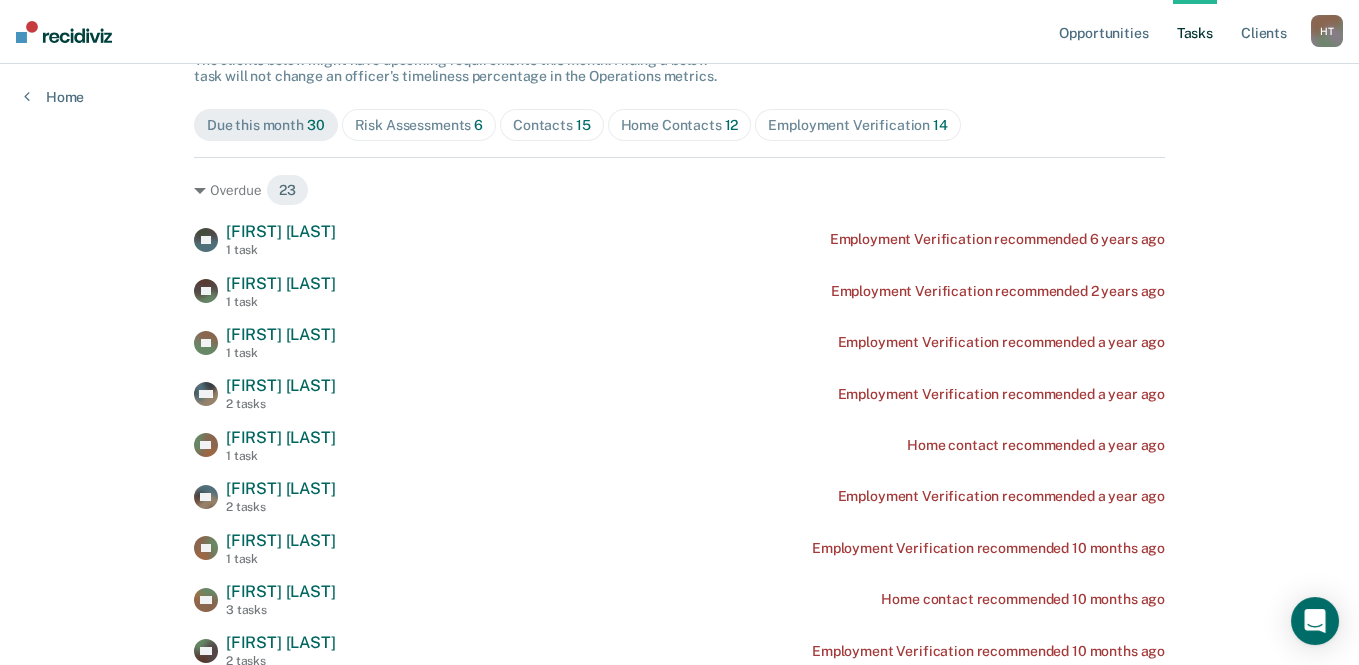 click on "Contacts   15" at bounding box center [552, 125] 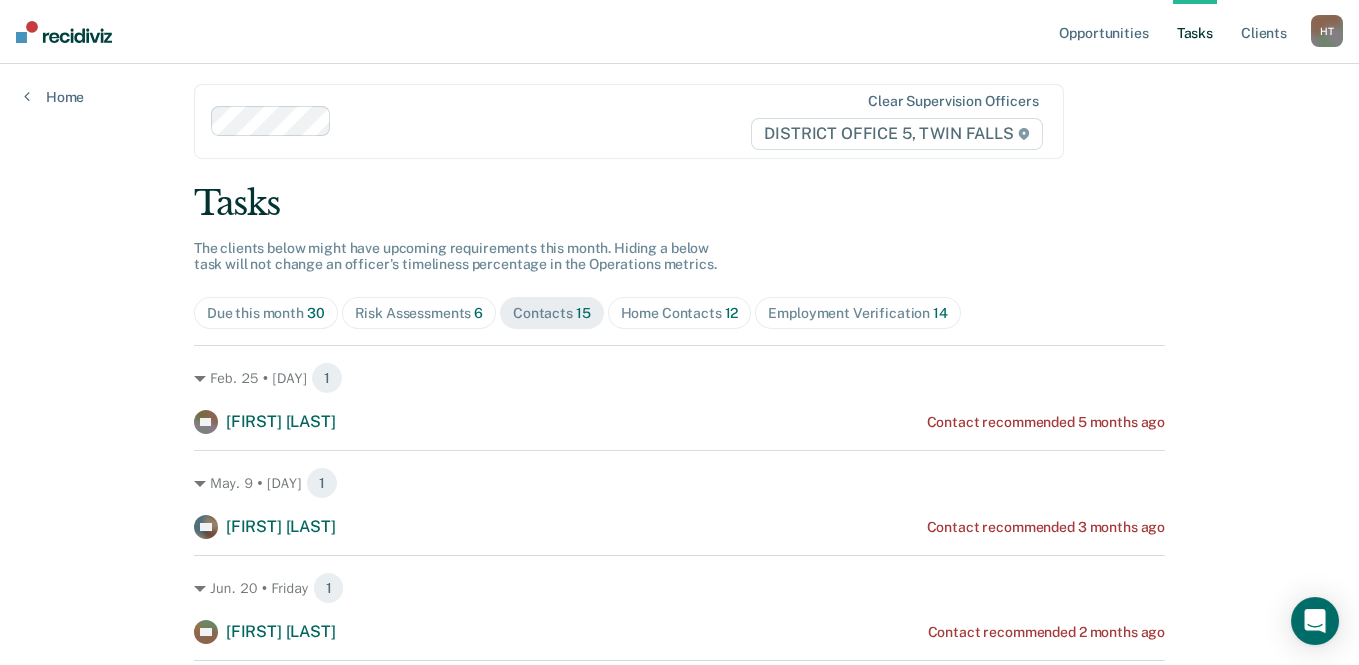 scroll, scrollTop: 0, scrollLeft: 0, axis: both 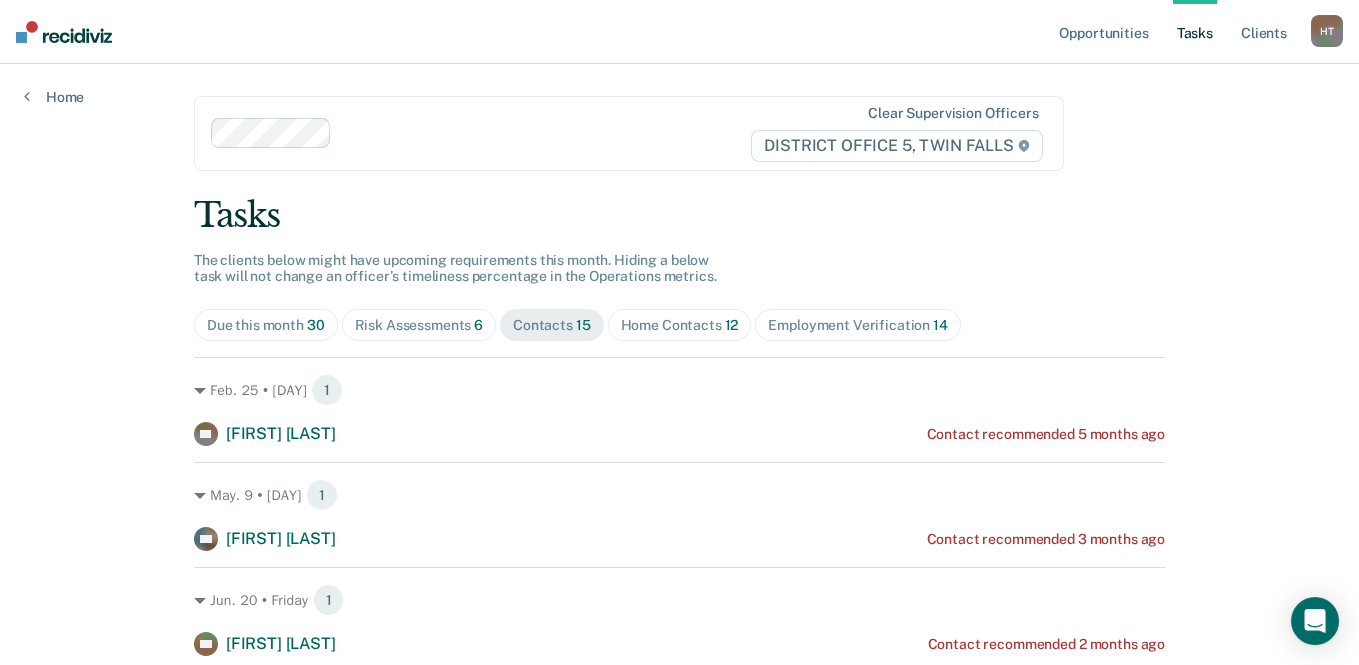 click on "Home Contacts   12" at bounding box center (680, 325) 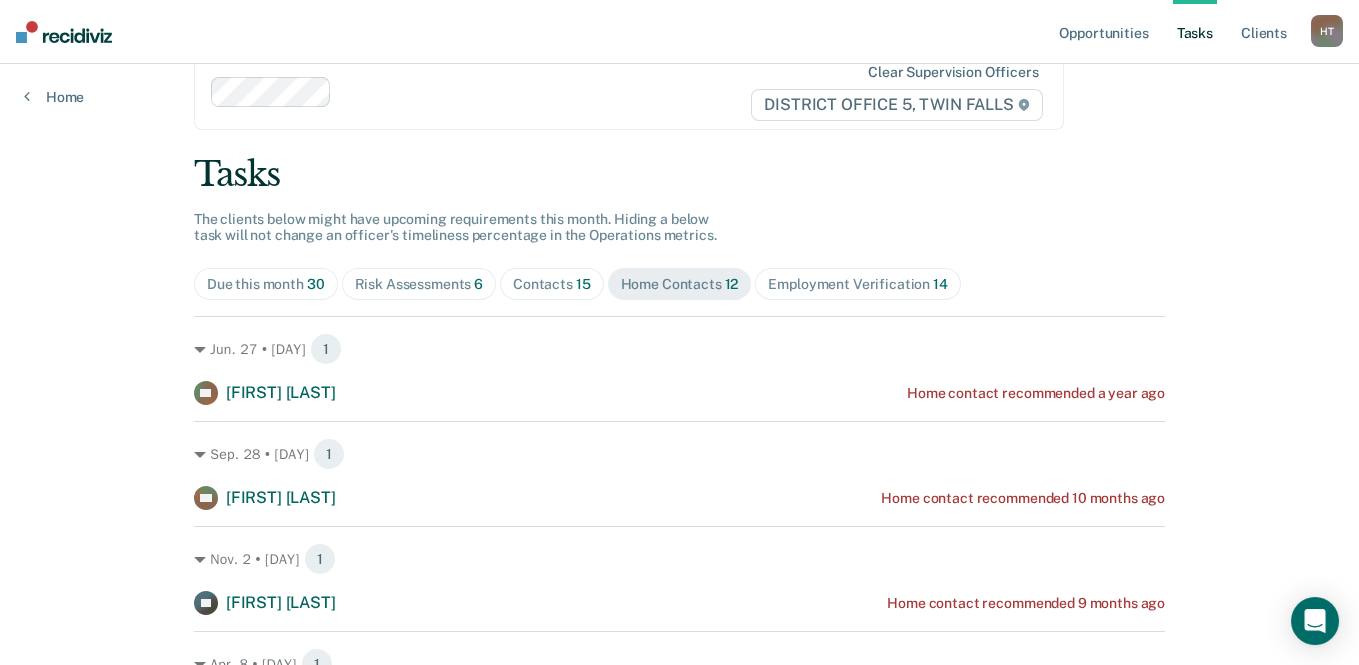 scroll, scrollTop: 0, scrollLeft: 0, axis: both 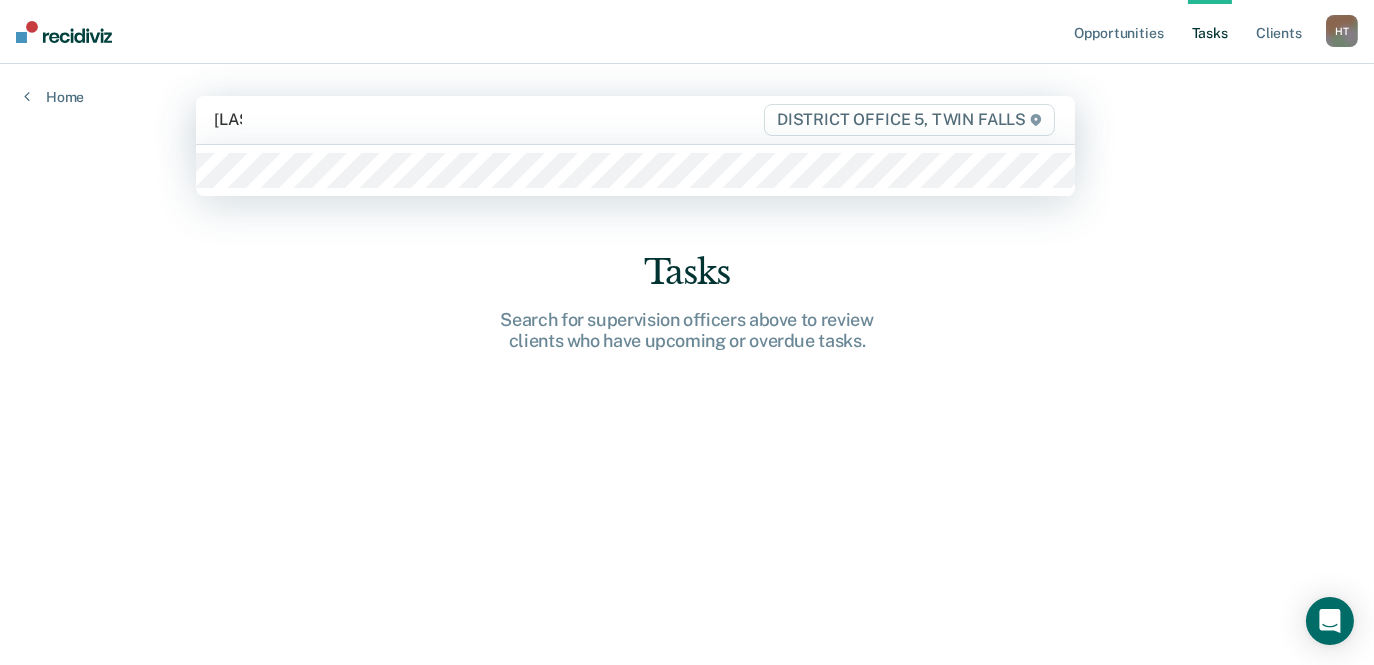 type on "[LAST]" 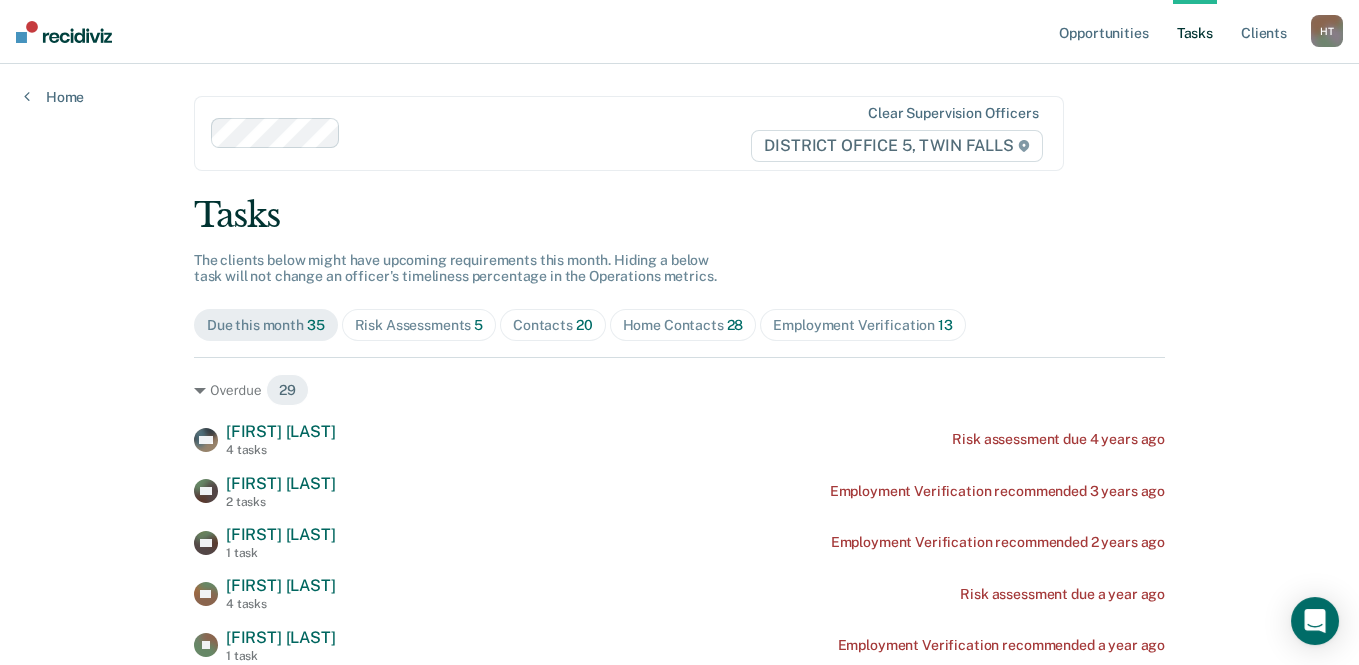 click on "Contacts   20" at bounding box center (553, 325) 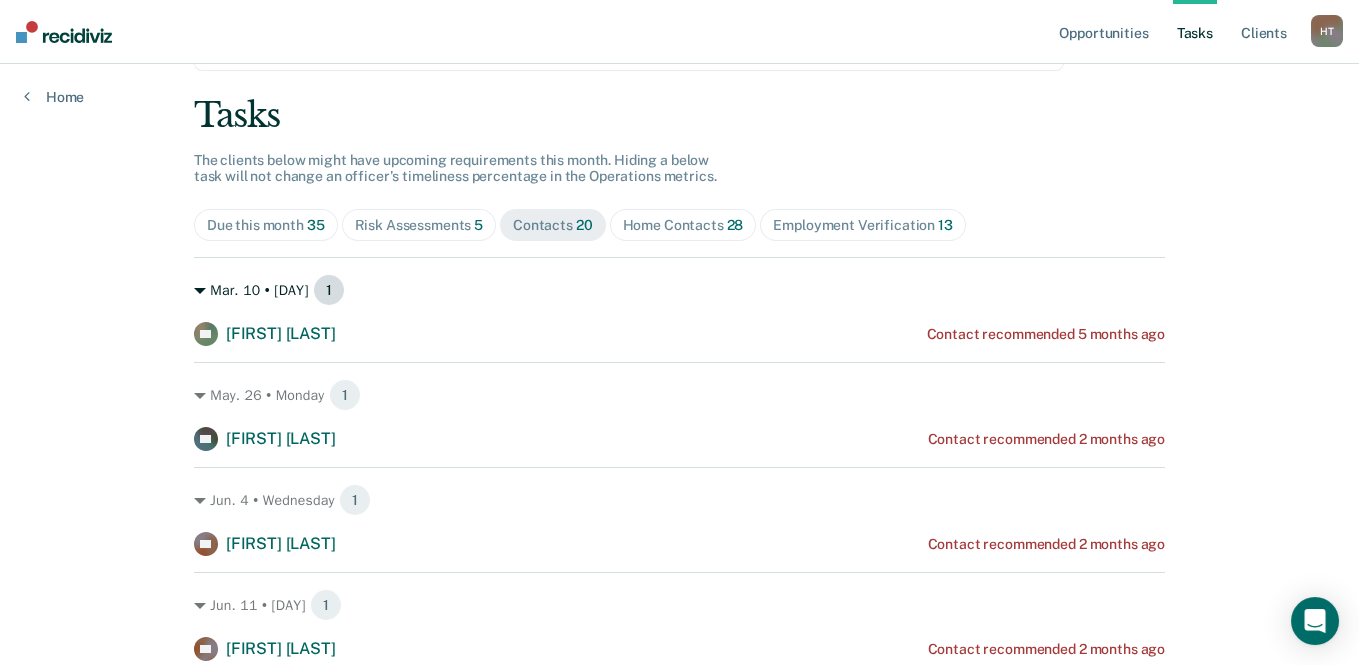 scroll, scrollTop: 0, scrollLeft: 0, axis: both 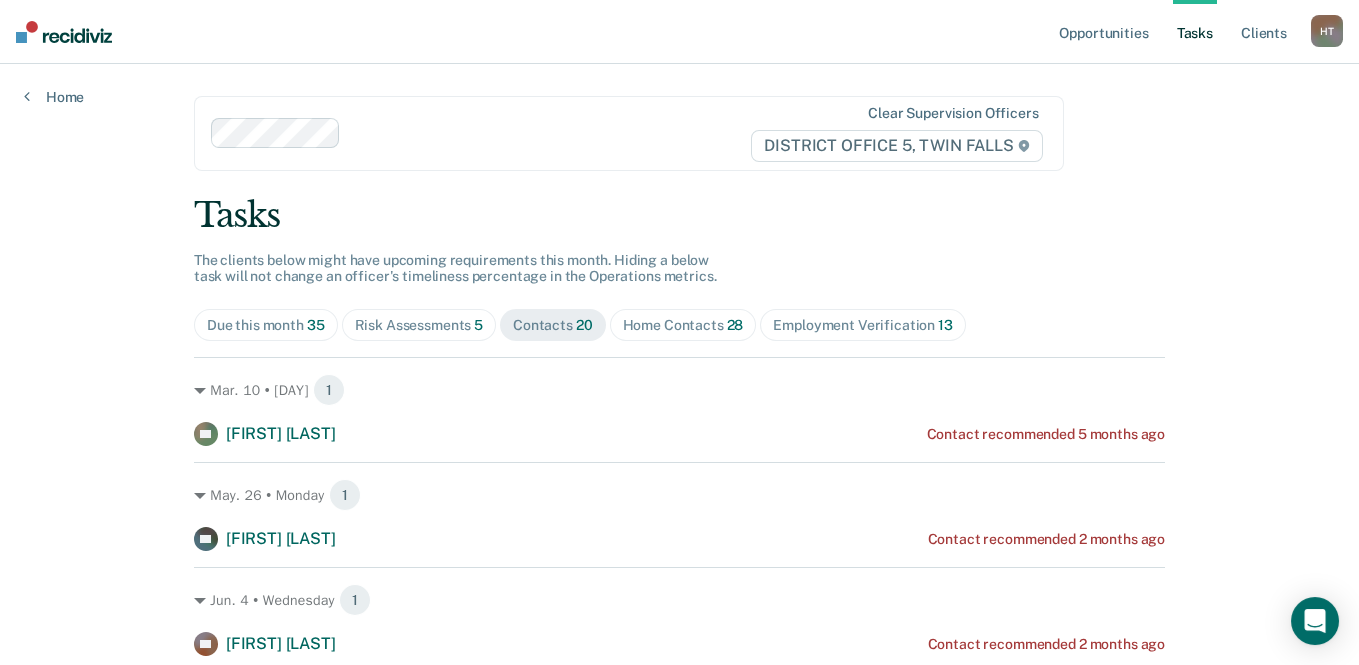 click on "Home Contacts   28" at bounding box center [683, 325] 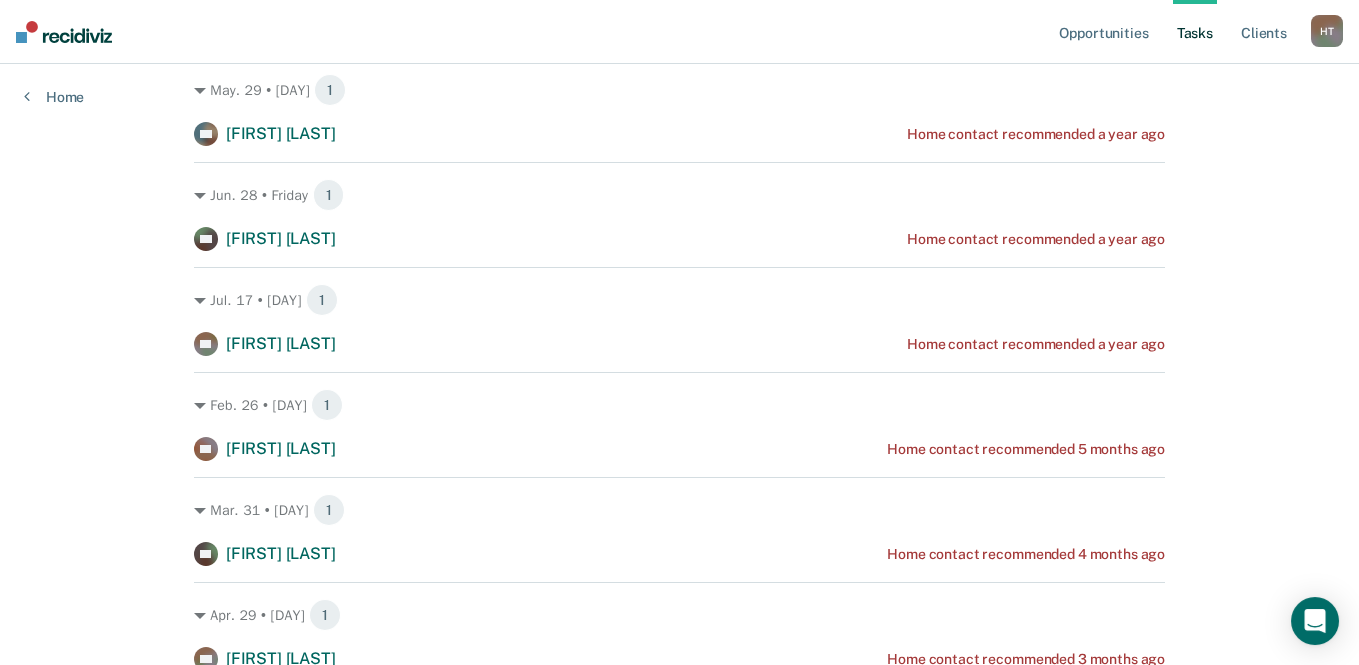 scroll, scrollTop: 0, scrollLeft: 0, axis: both 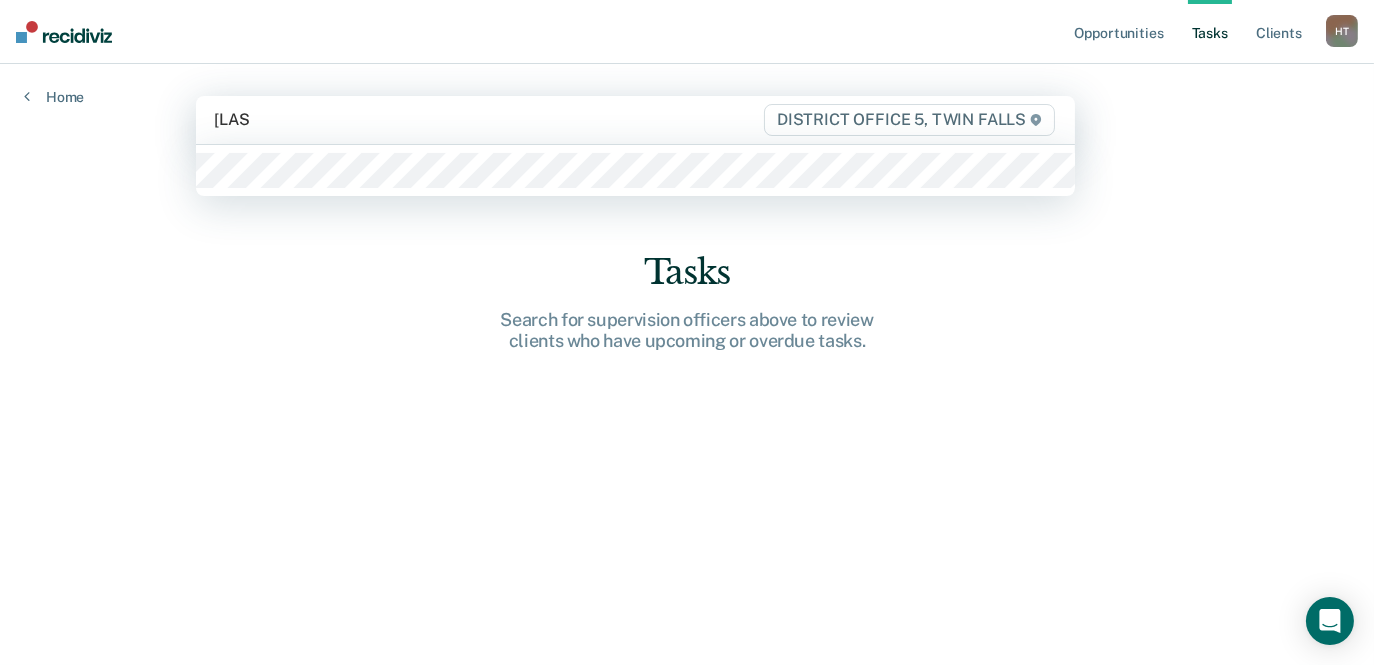 type on "[LAST]" 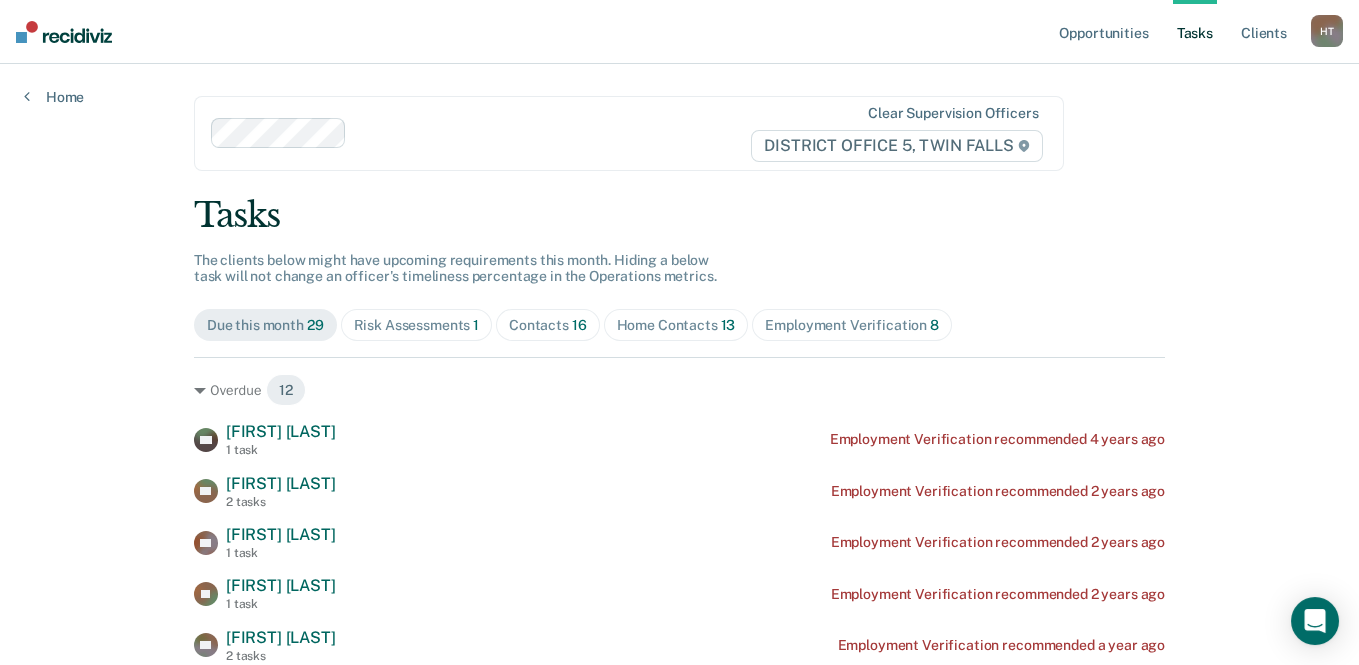 click on "Contacts   16" at bounding box center [548, 325] 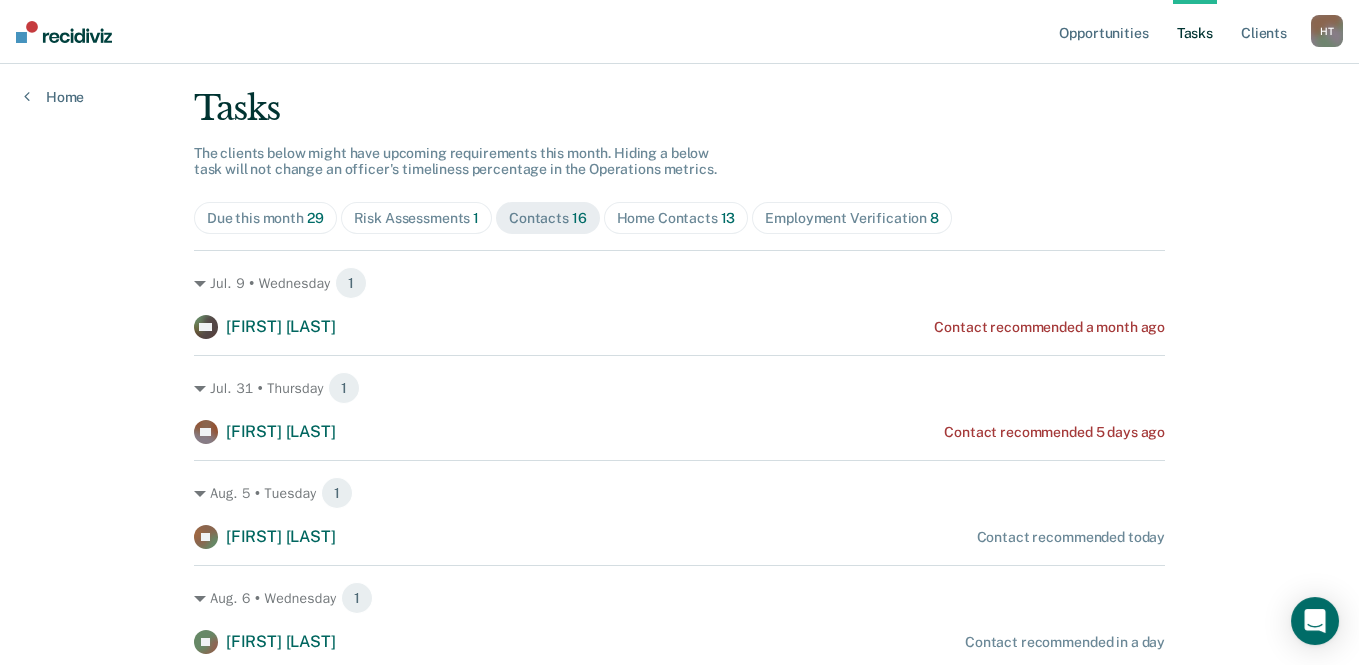 scroll, scrollTop: 100, scrollLeft: 0, axis: vertical 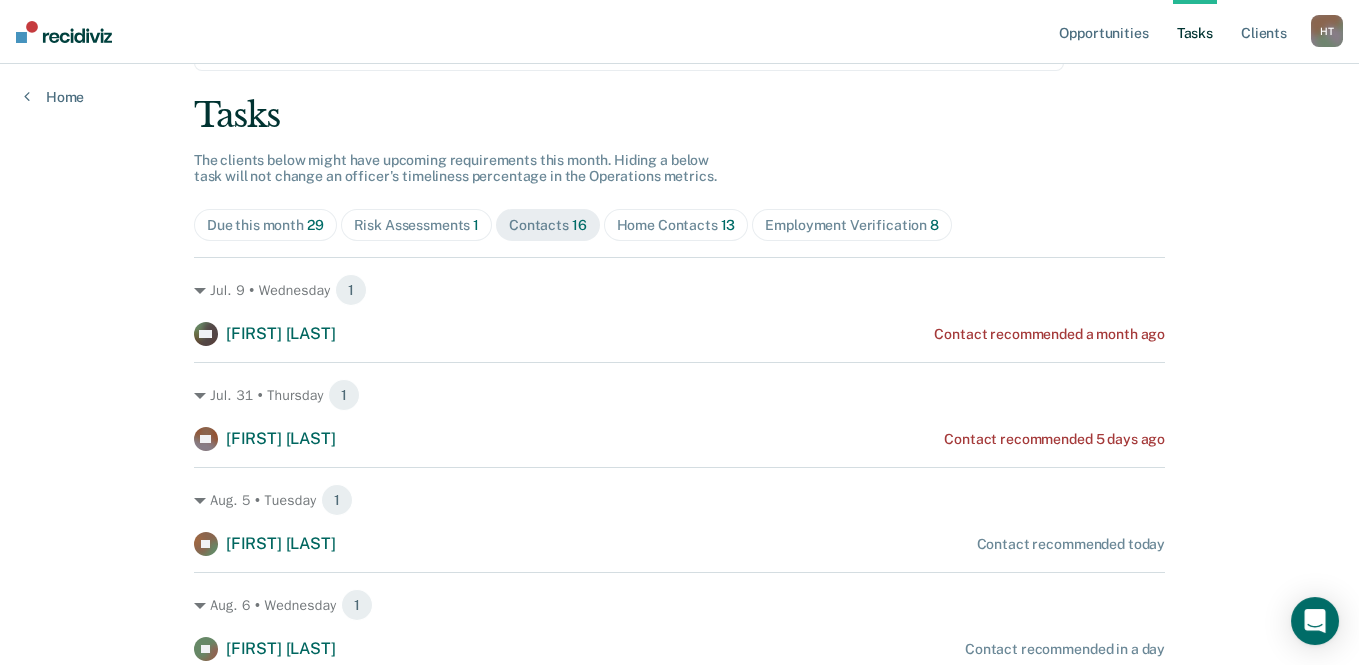 click on "Home Contacts   13" at bounding box center [676, 225] 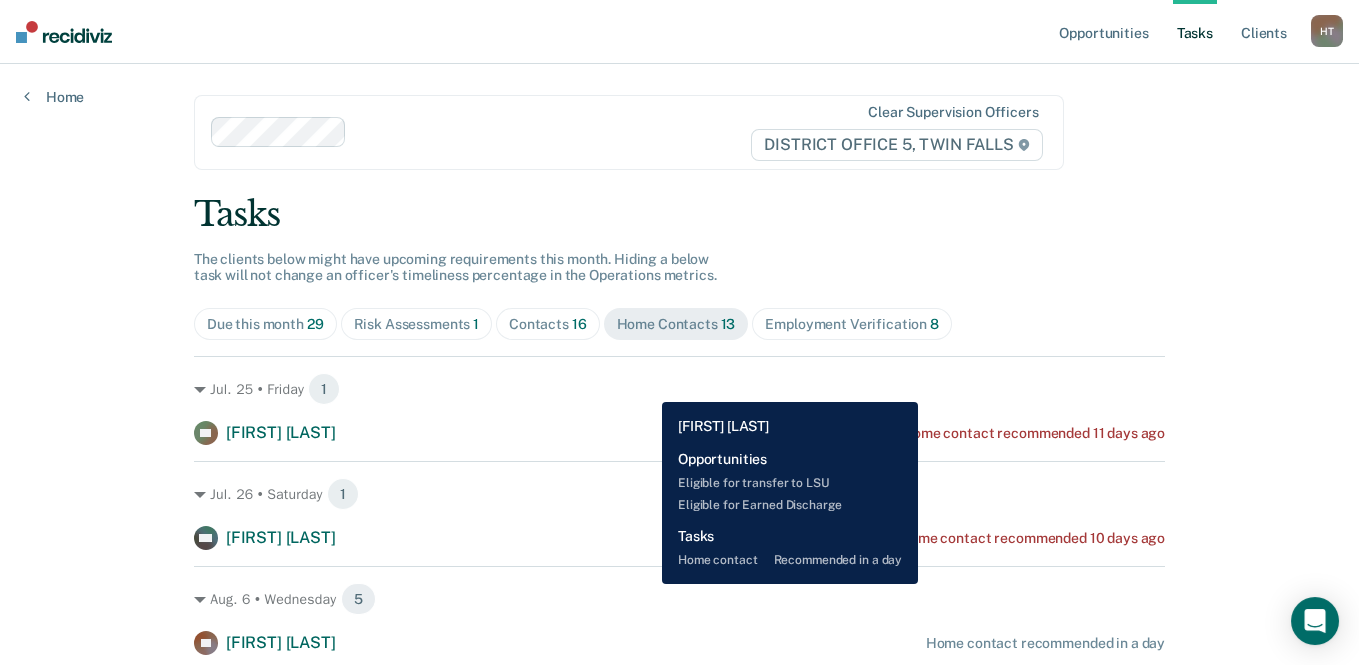 scroll, scrollTop: 0, scrollLeft: 0, axis: both 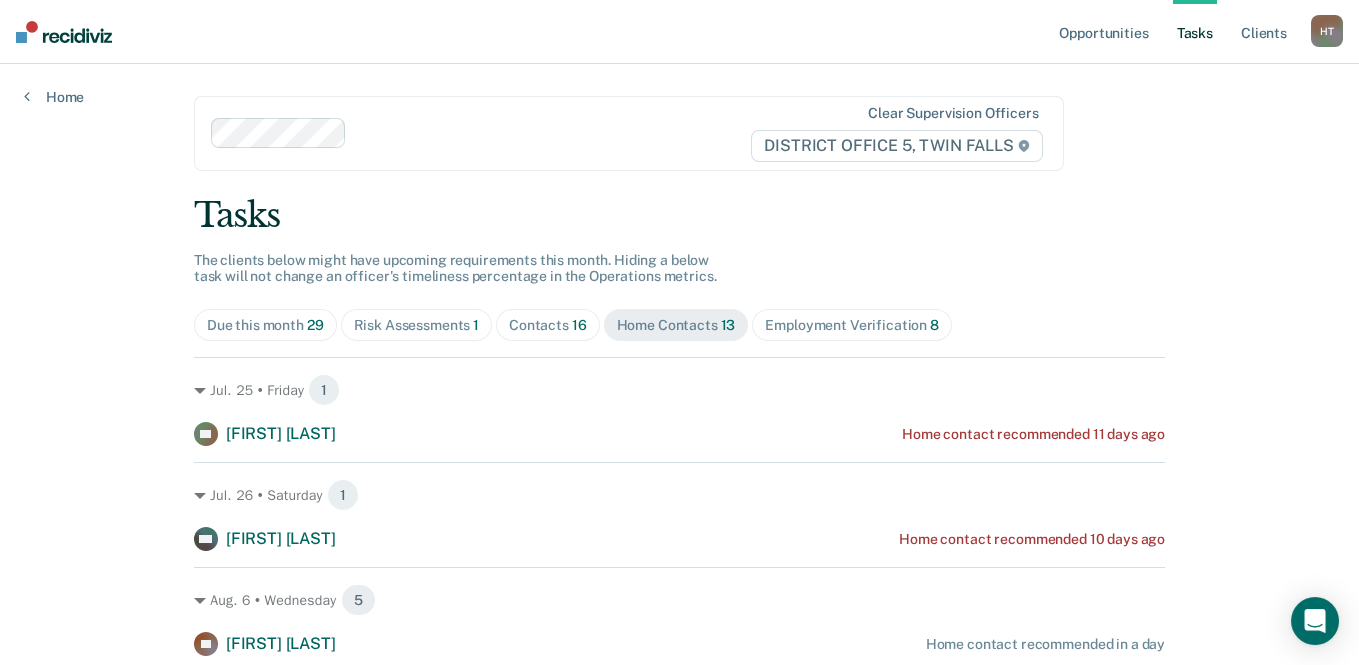 click on "Contacts   16" at bounding box center [548, 325] 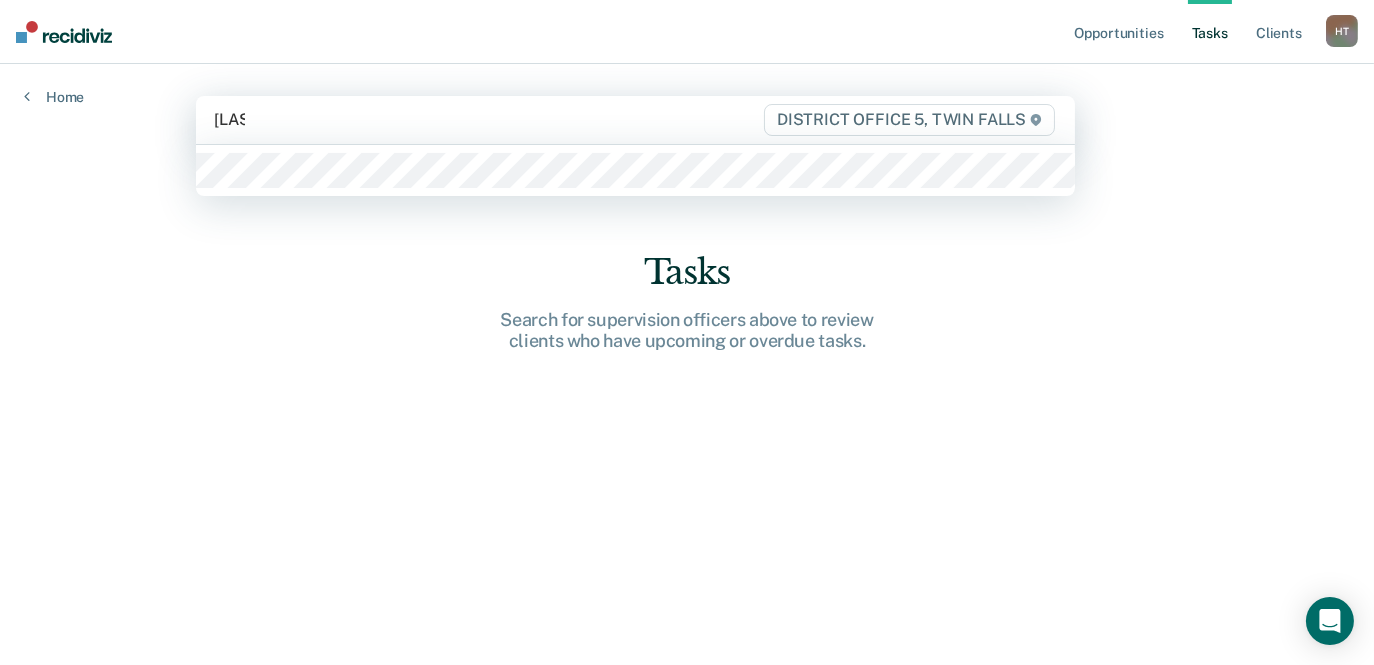 type on "[LAST]" 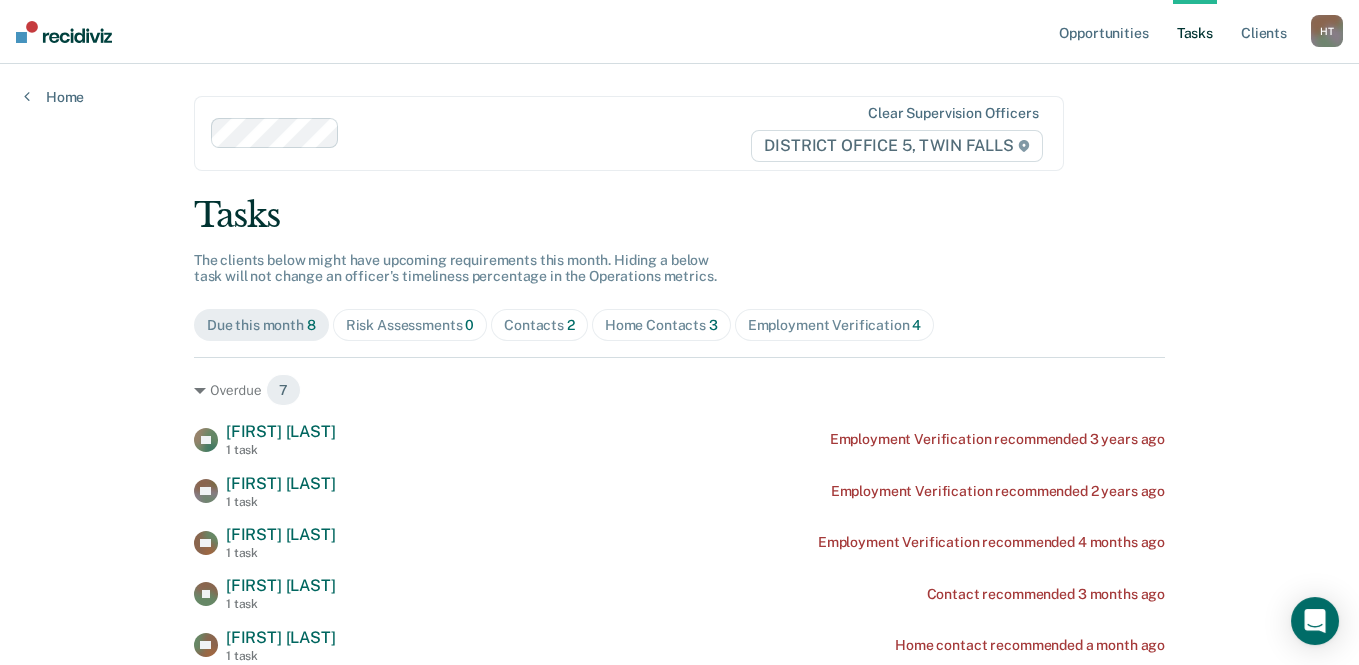 click on "Contacts   2" at bounding box center [539, 325] 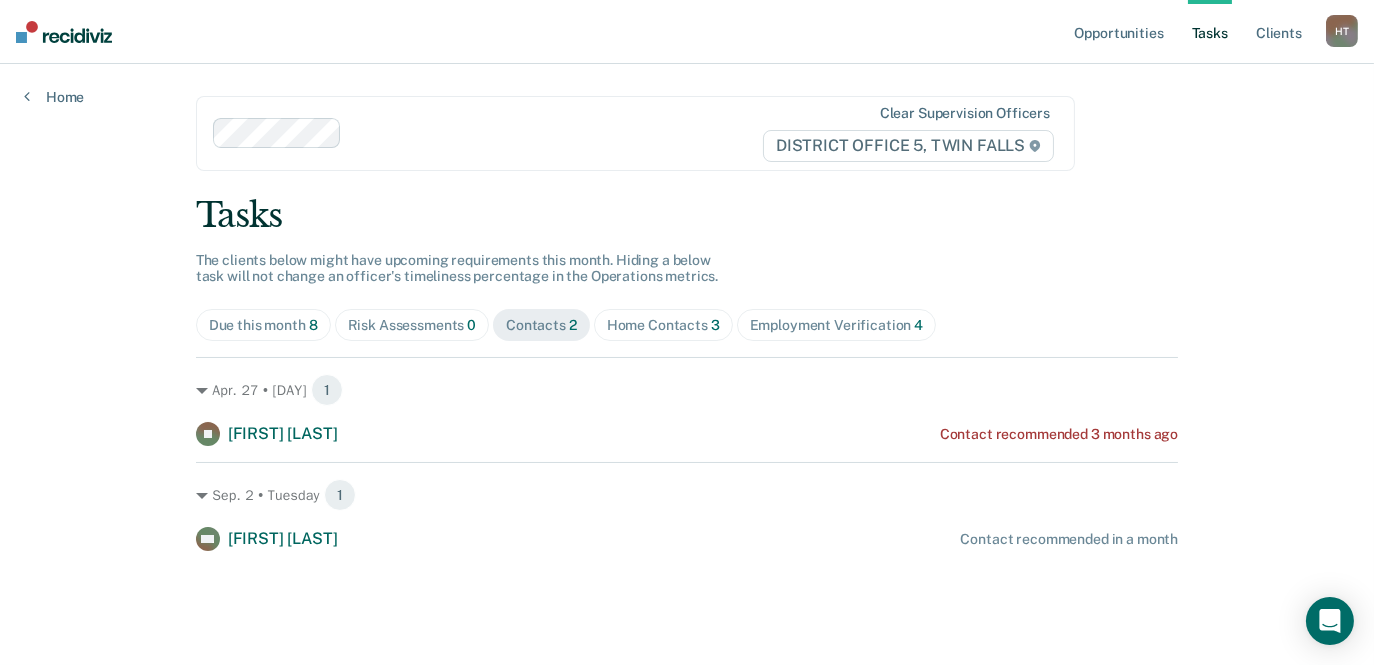click on "Home Contacts   3" at bounding box center (663, 325) 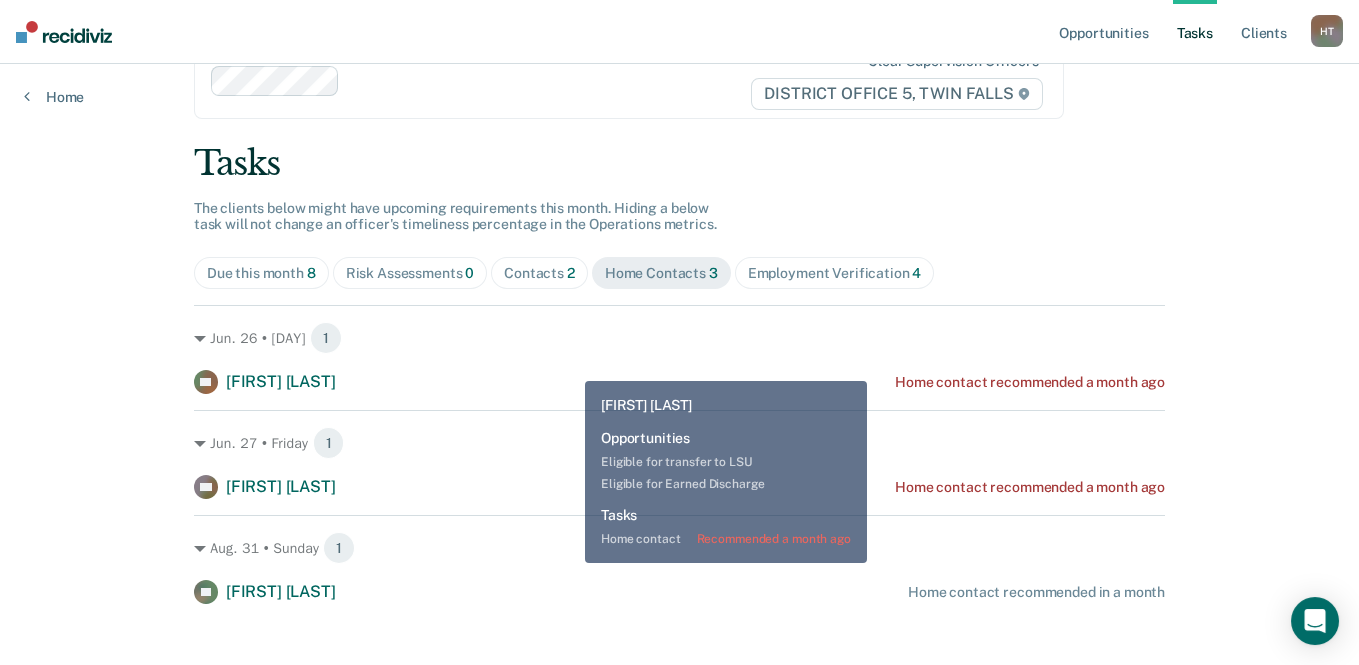 scroll, scrollTop: 0, scrollLeft: 0, axis: both 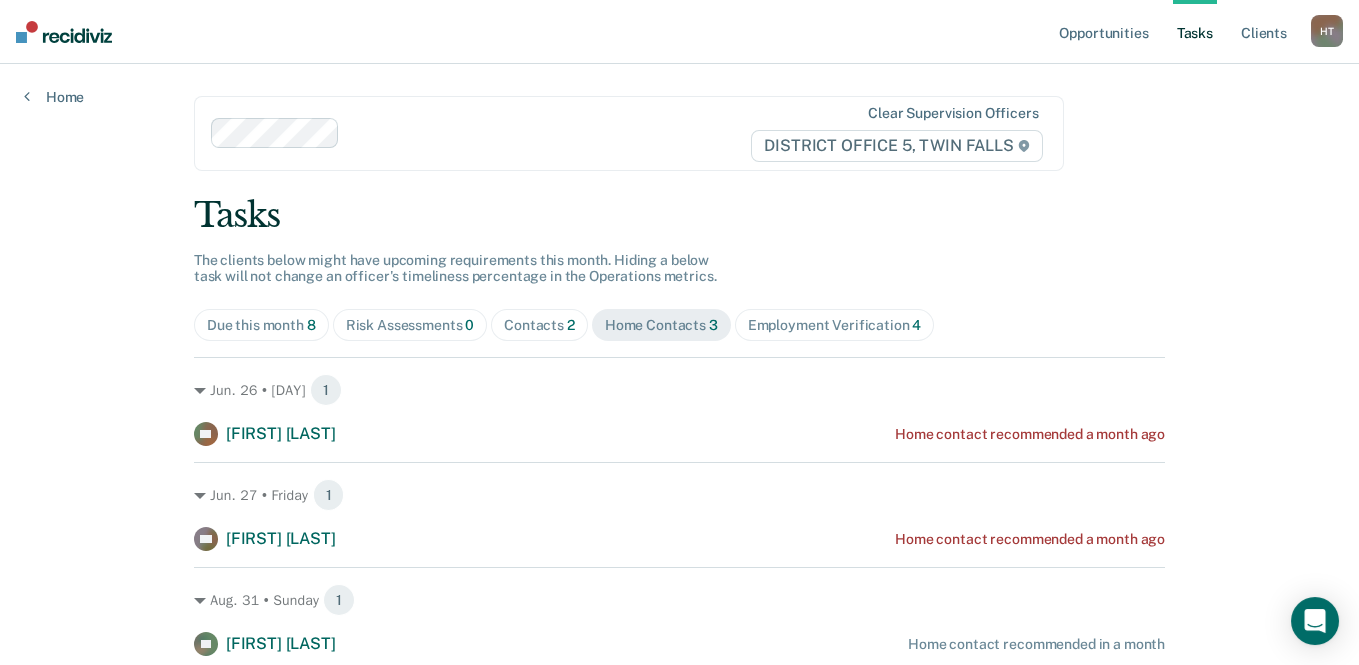 click on "Contacts   2" at bounding box center (539, 325) 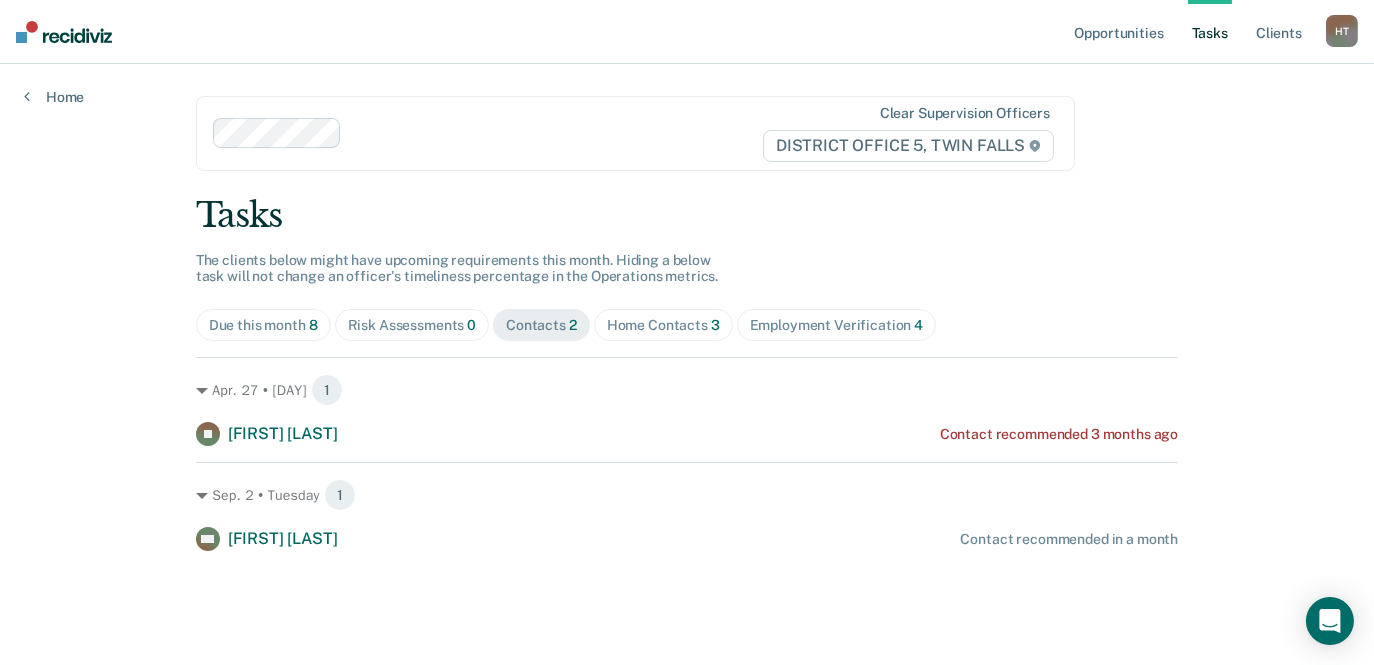 click on "Due this month   8" at bounding box center [263, 325] 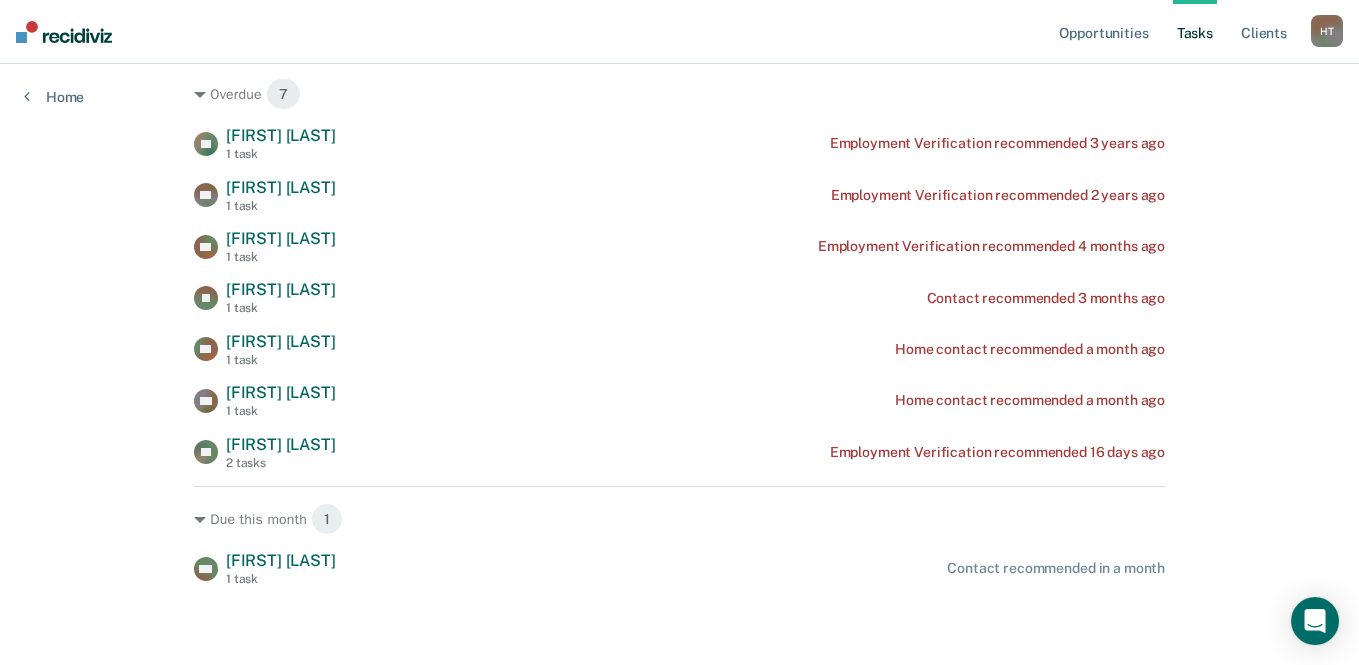 scroll, scrollTop: 0, scrollLeft: 0, axis: both 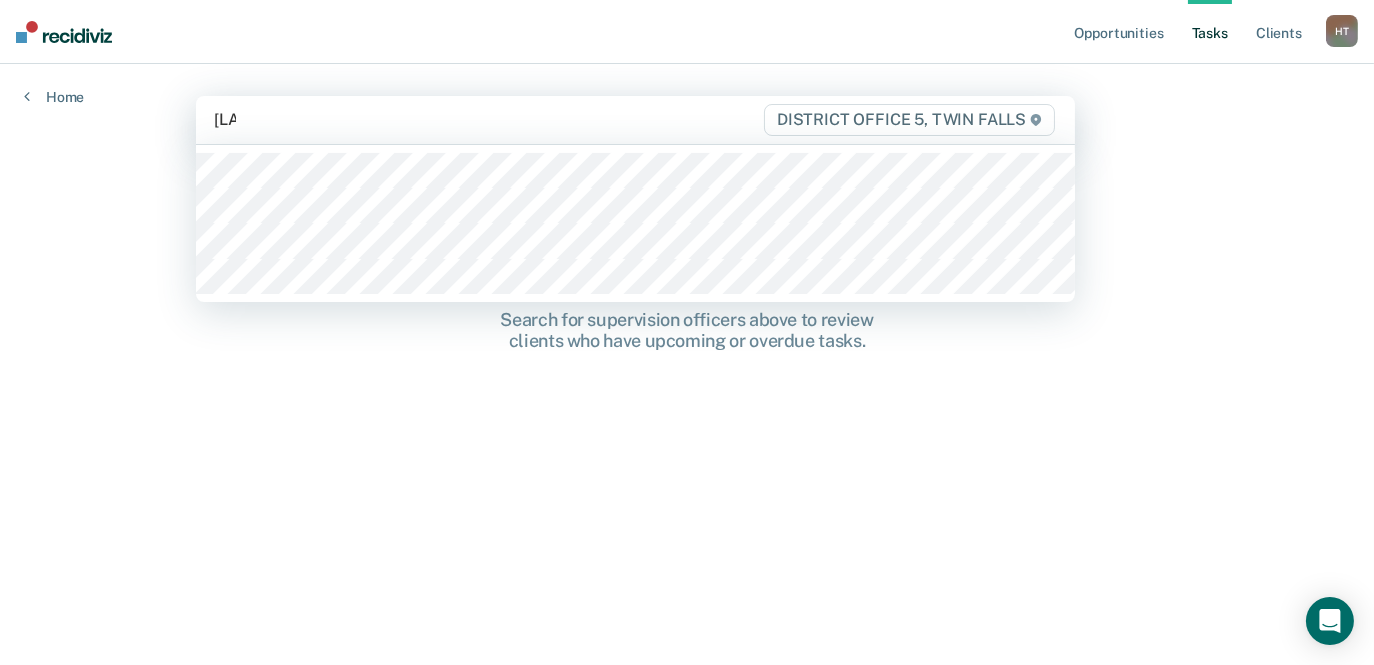 type on "[LAST]" 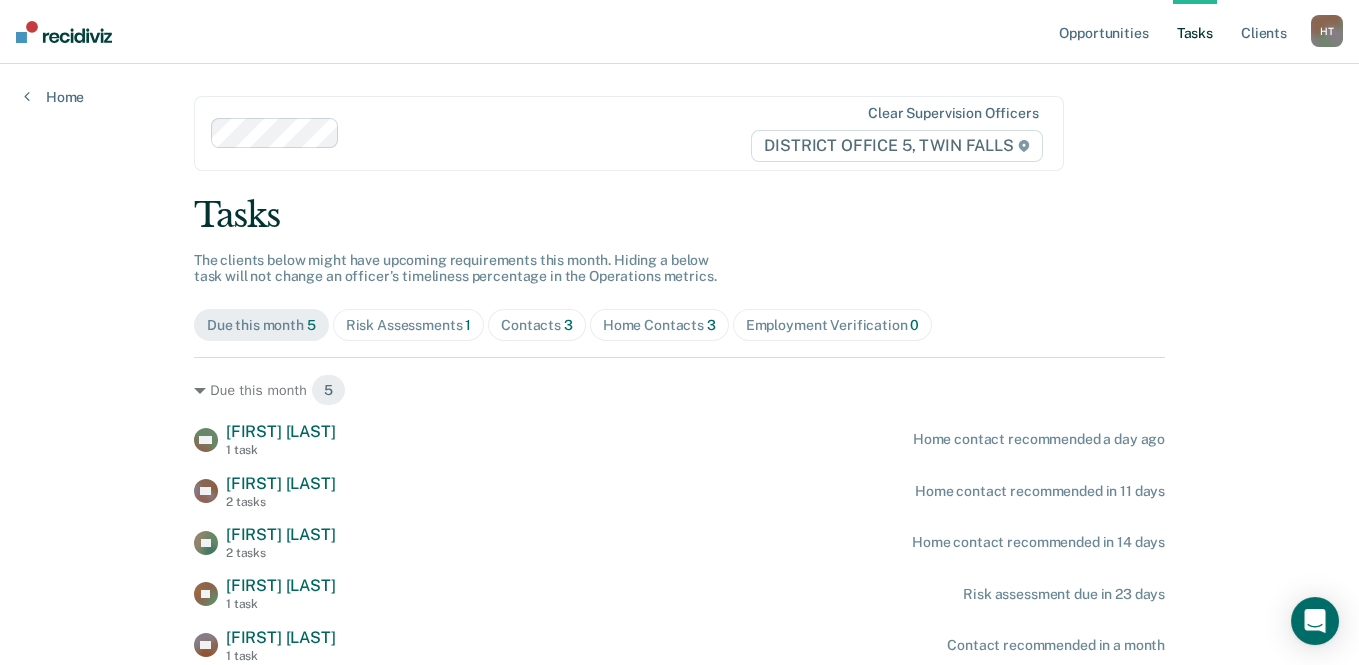click on "Contacts   3" at bounding box center [537, 325] 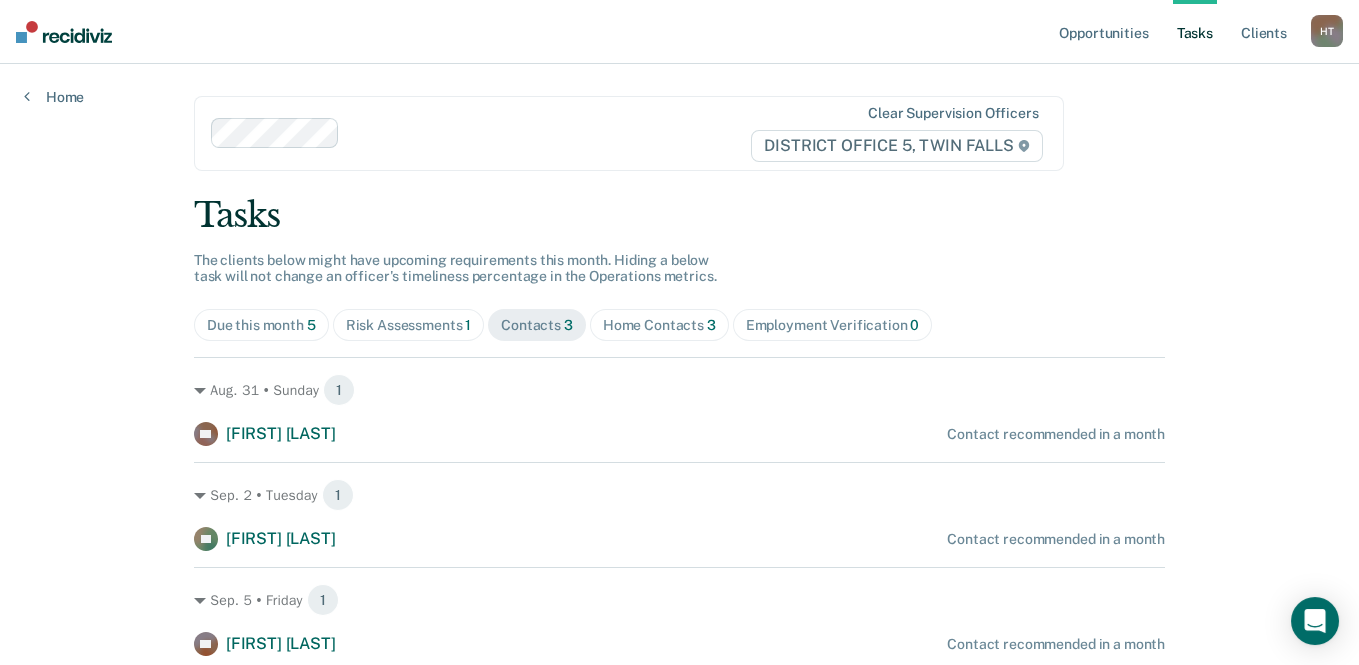click on "Home Contacts   3" at bounding box center [659, 325] 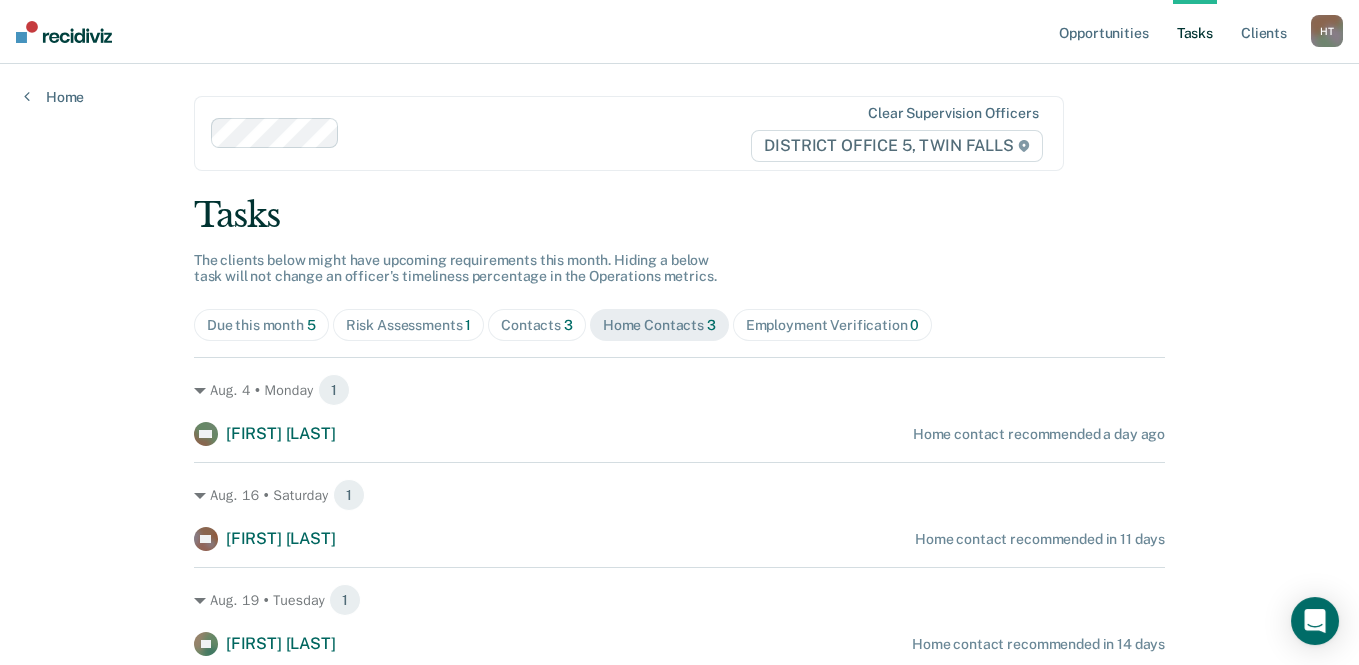 click on "Risk Assessments   1" at bounding box center [409, 325] 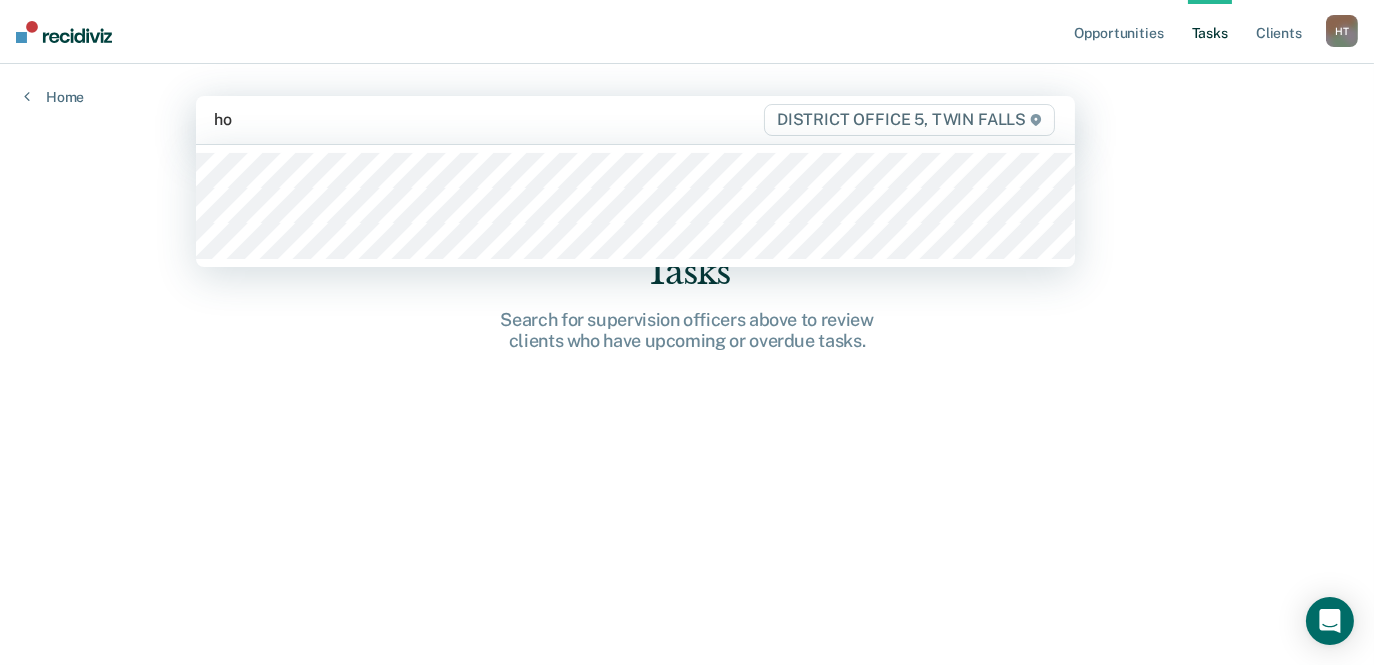 type on "[LAST]" 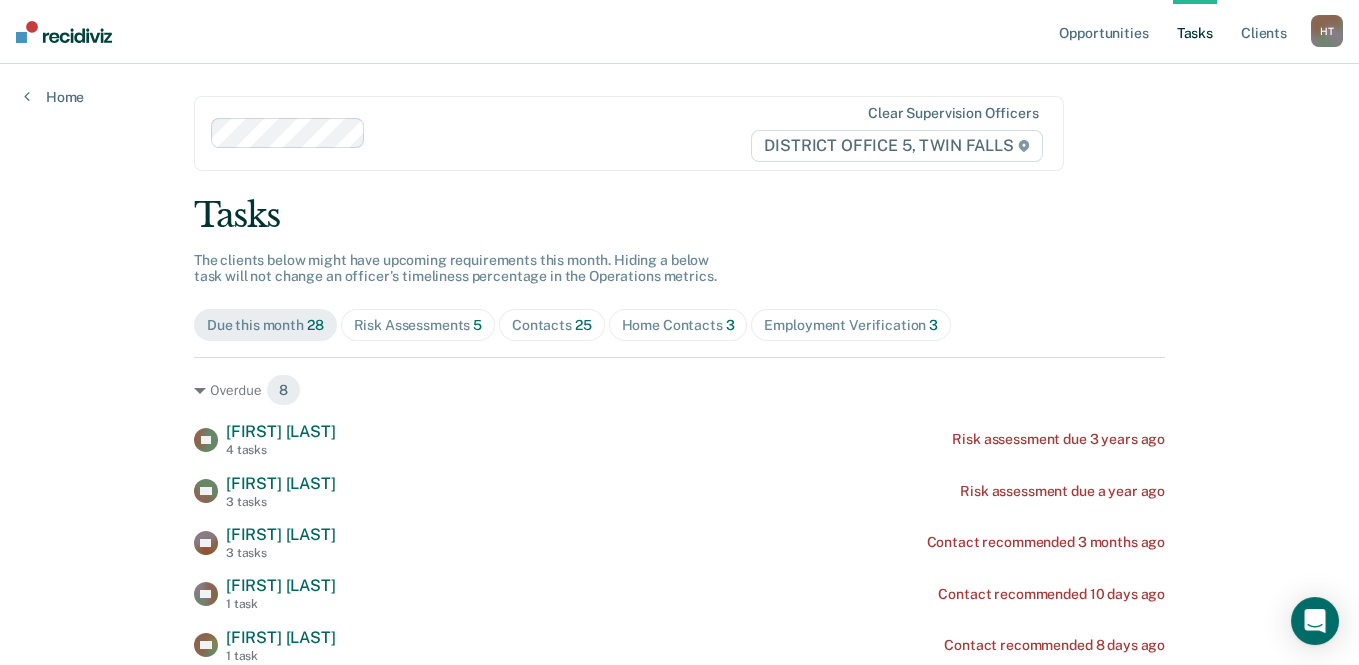 click on "Contacts   25" at bounding box center (552, 325) 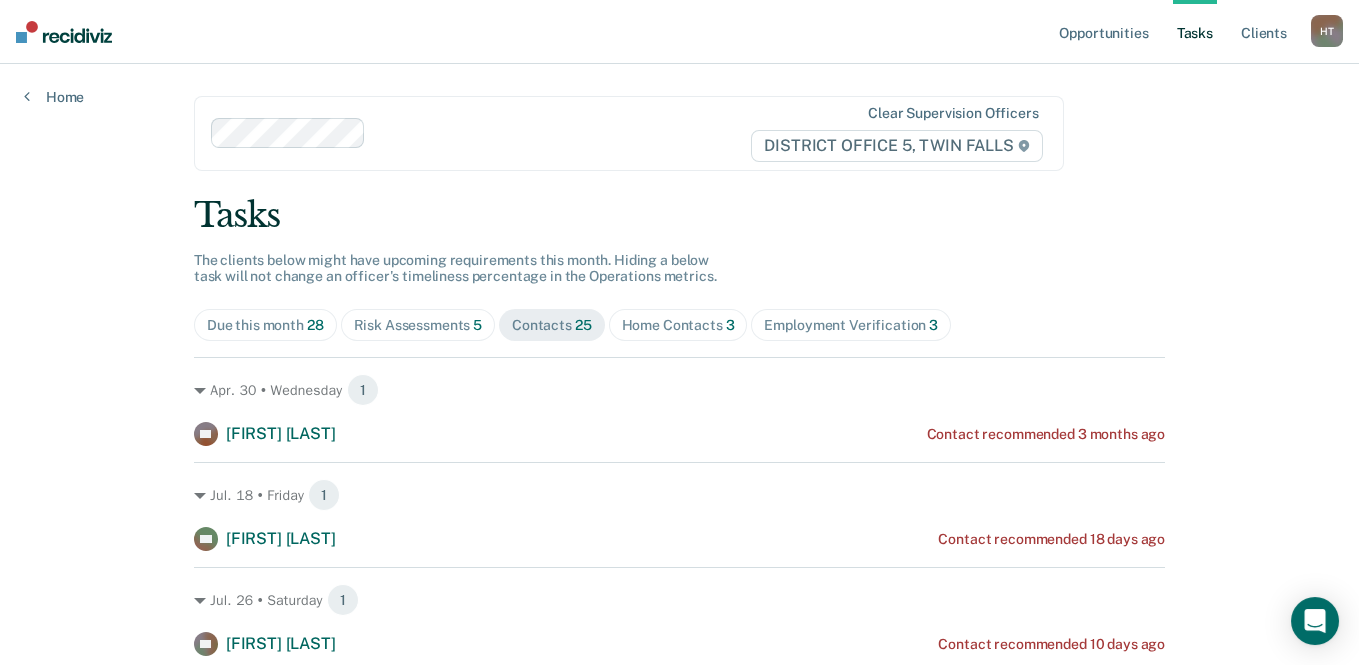 click on "Home Contacts   3" at bounding box center (678, 325) 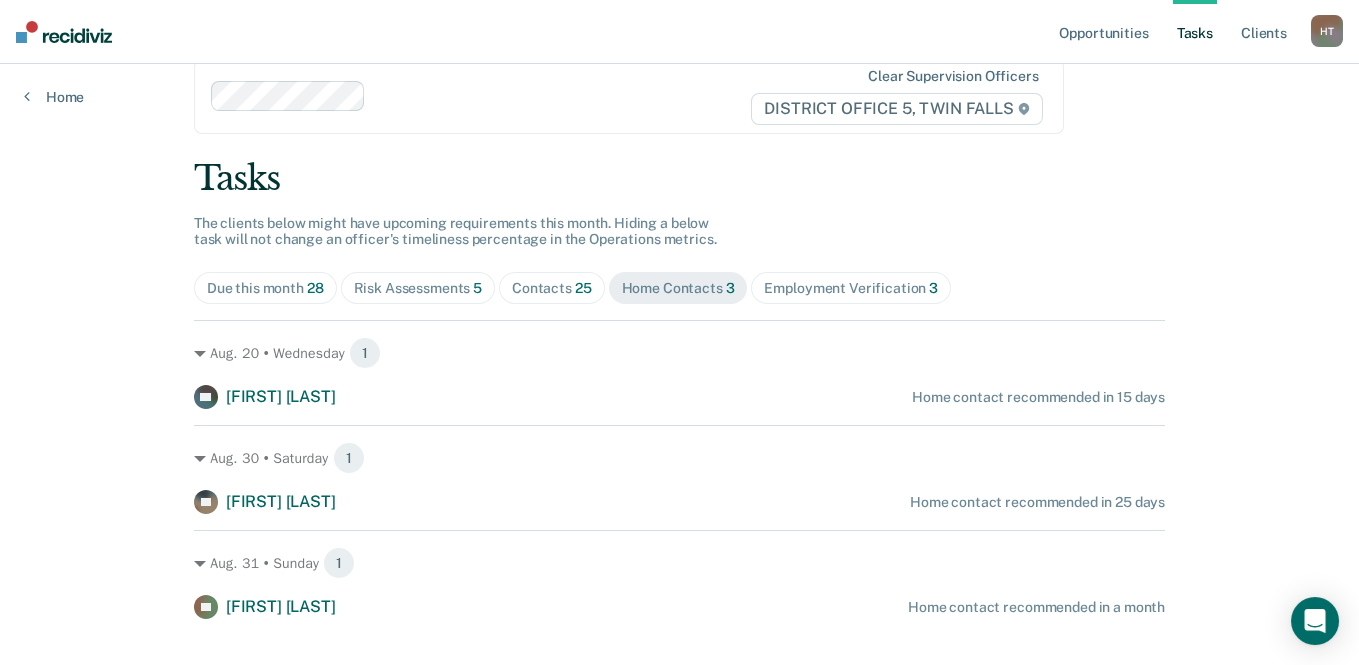 scroll, scrollTop: 69, scrollLeft: 0, axis: vertical 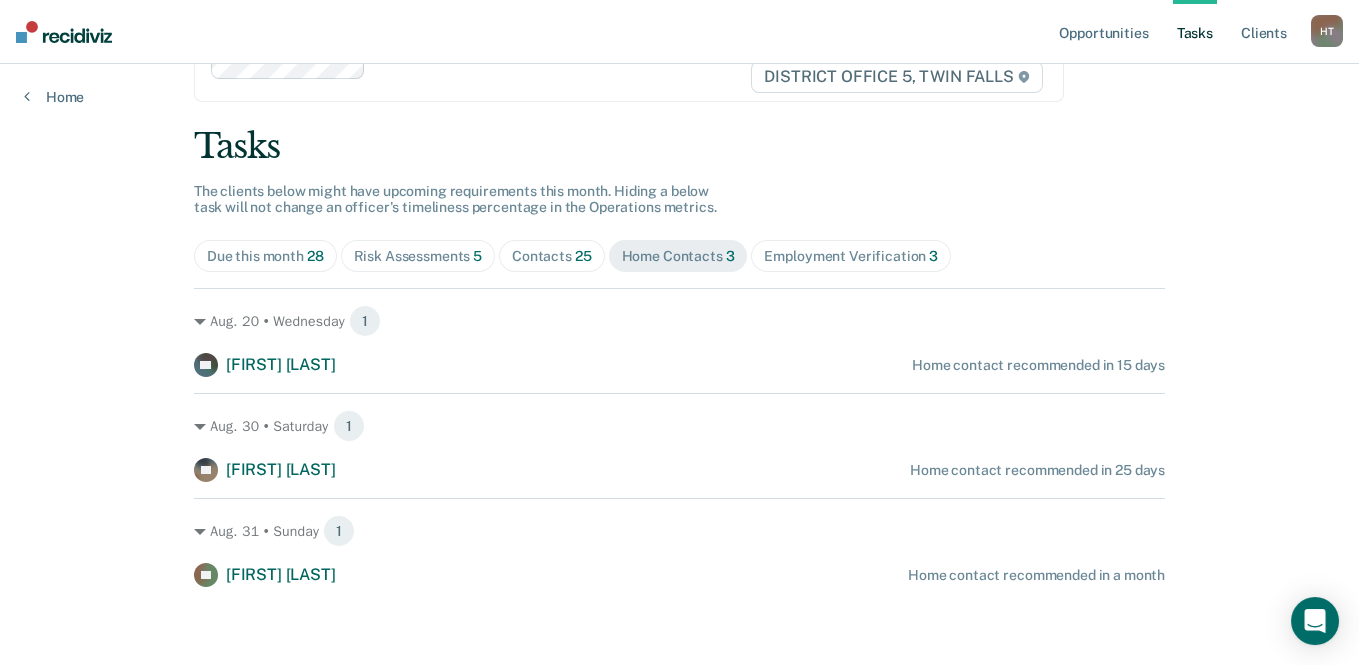 click on "Employment Verification   3" at bounding box center [851, 256] 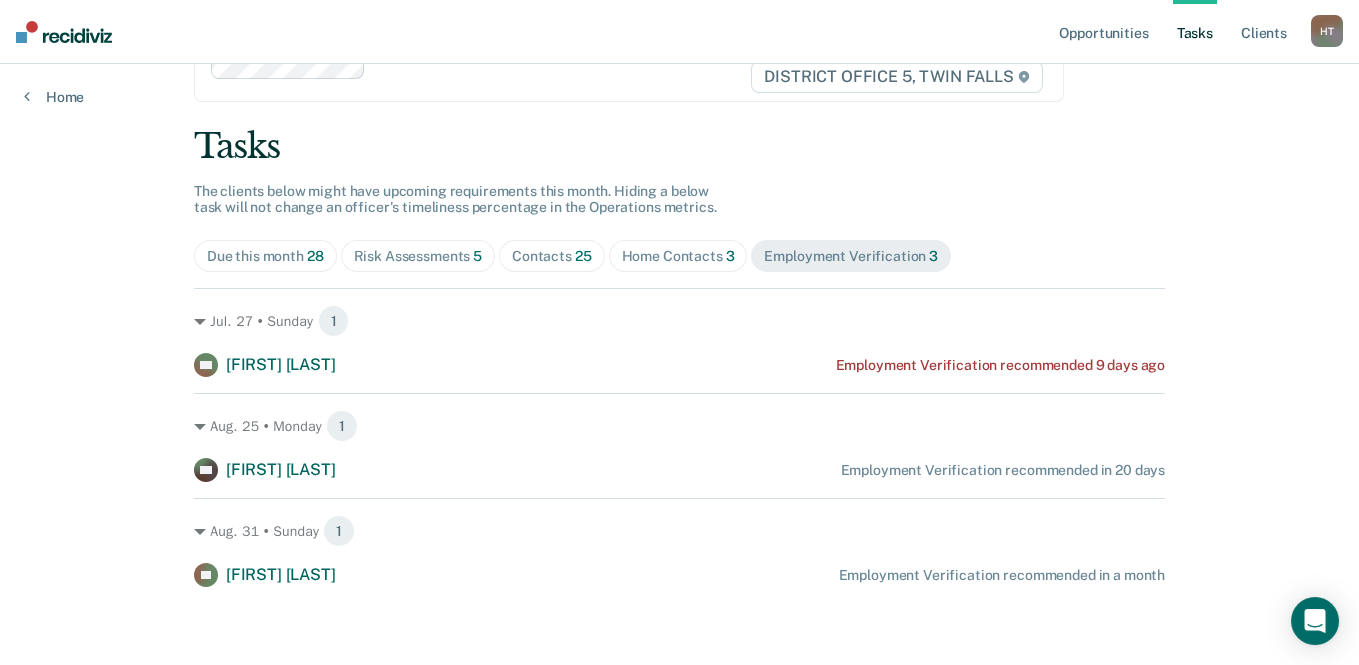 click on "Contacts   25" at bounding box center [552, 256] 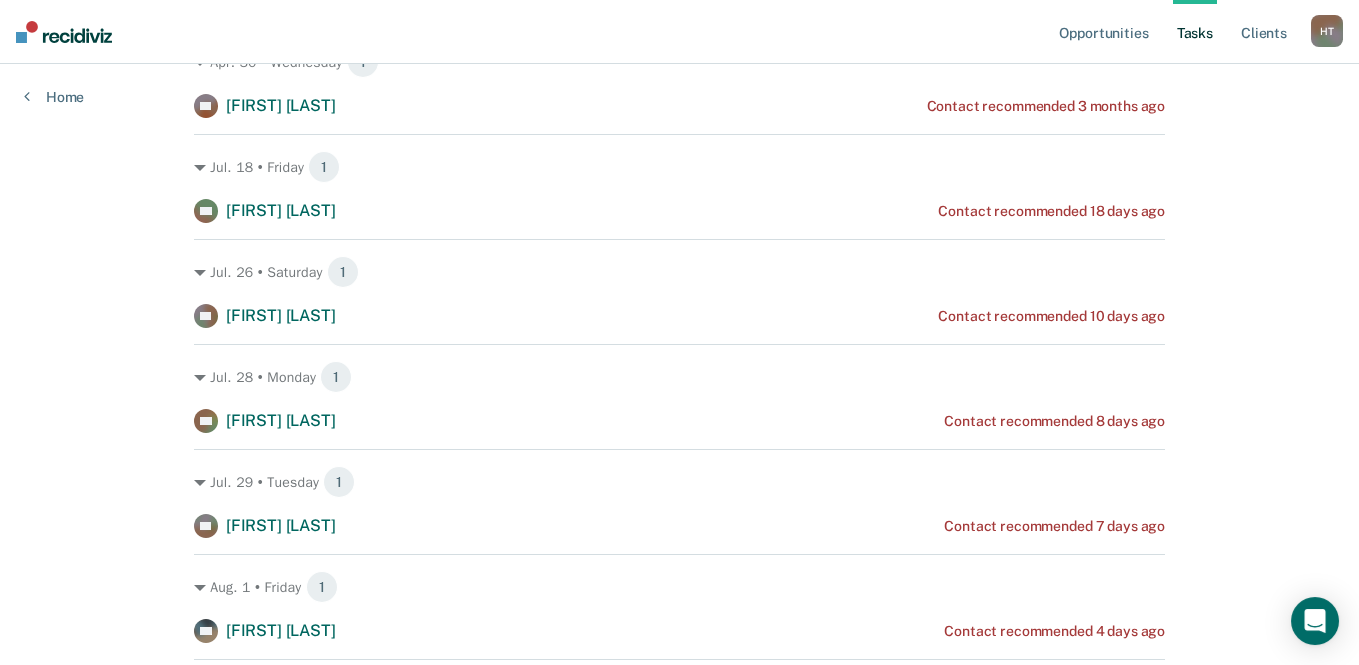 scroll, scrollTop: 0, scrollLeft: 0, axis: both 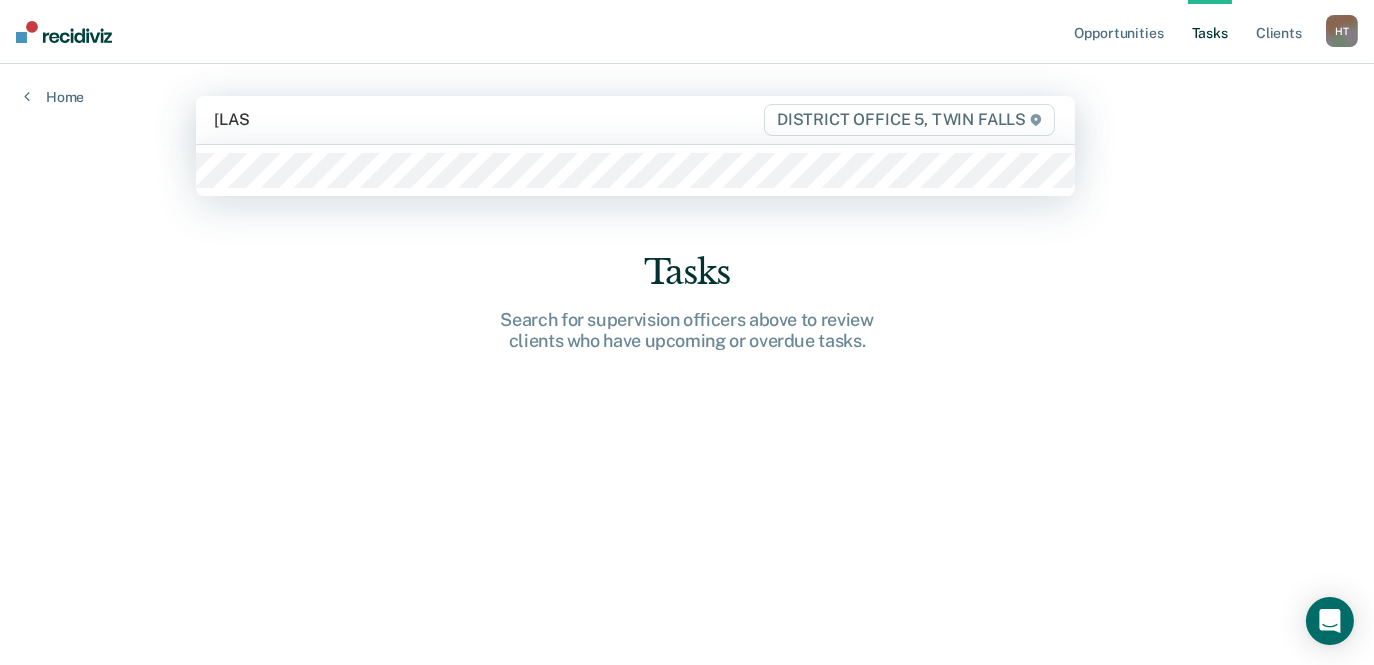 type on "[LAST]" 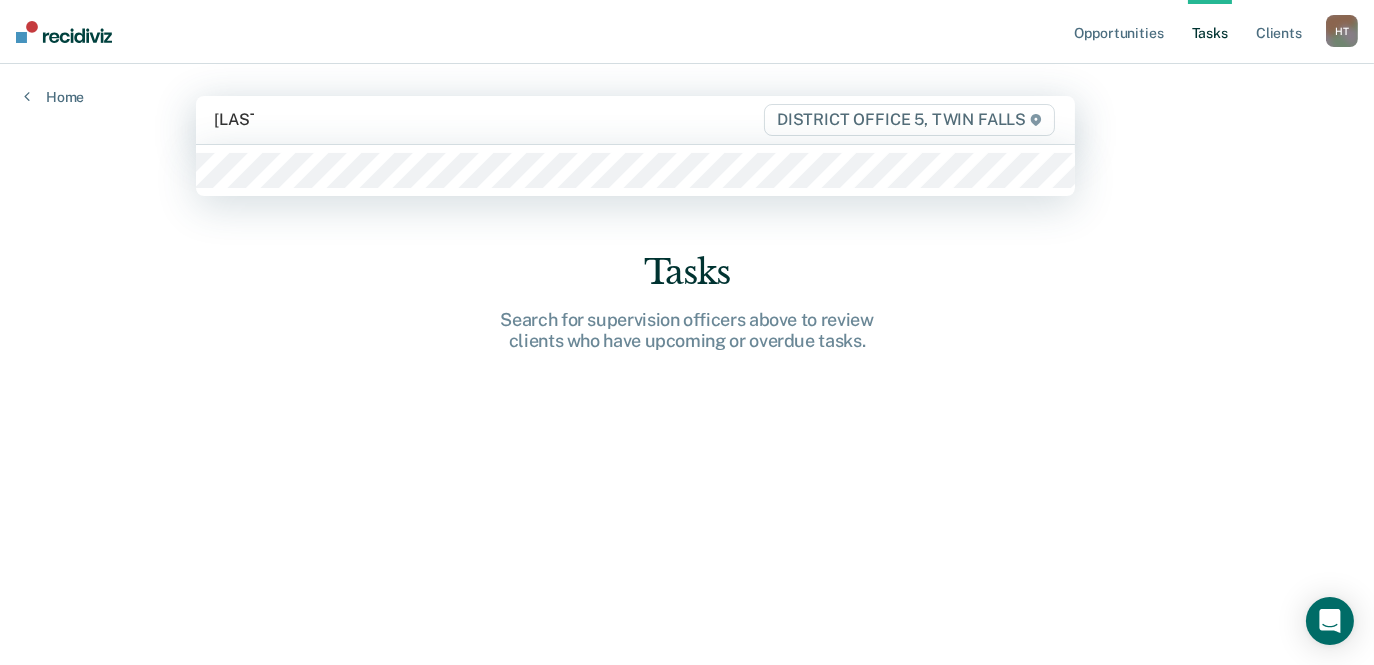 type 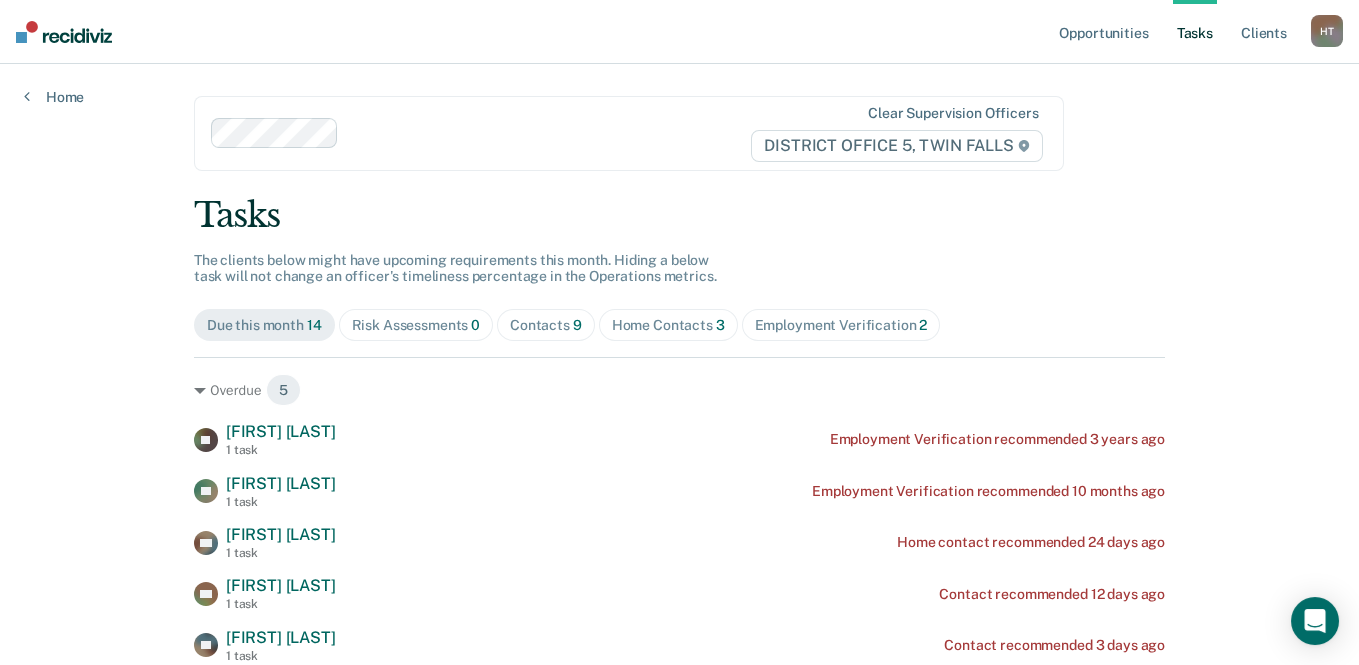 click on "Home Contacts   3" at bounding box center [668, 325] 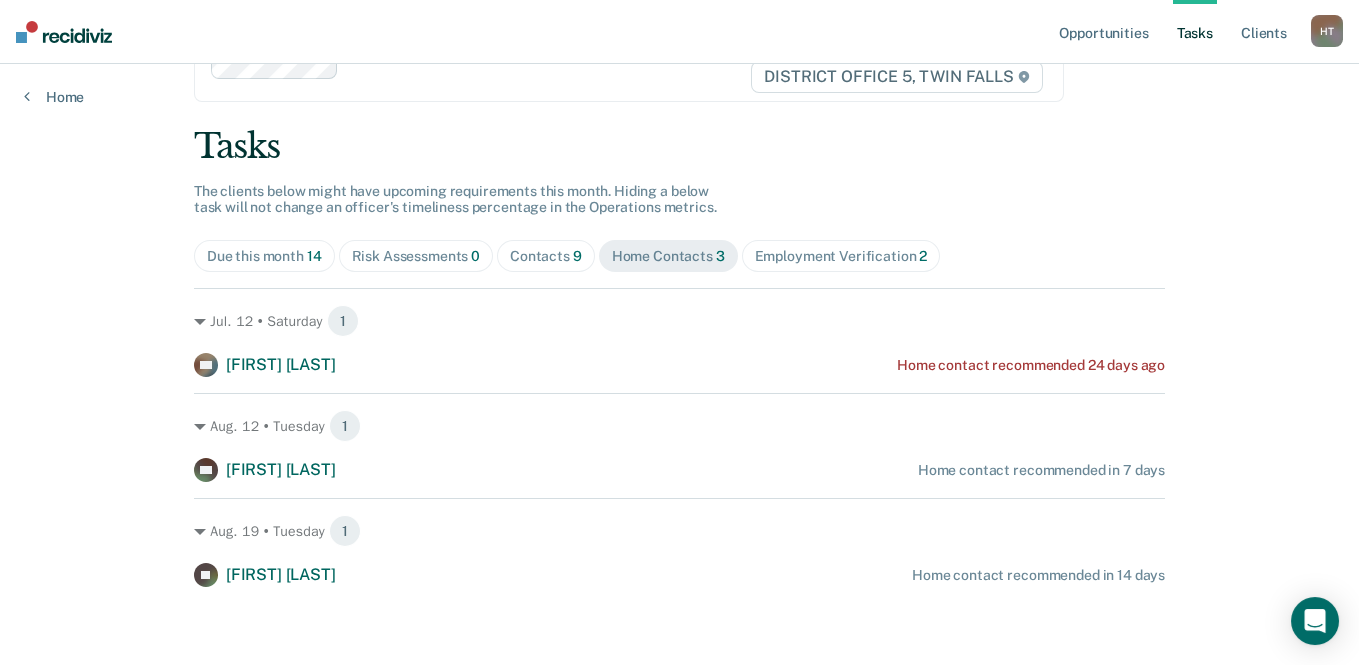 click on "Contacts   9" at bounding box center [546, 256] 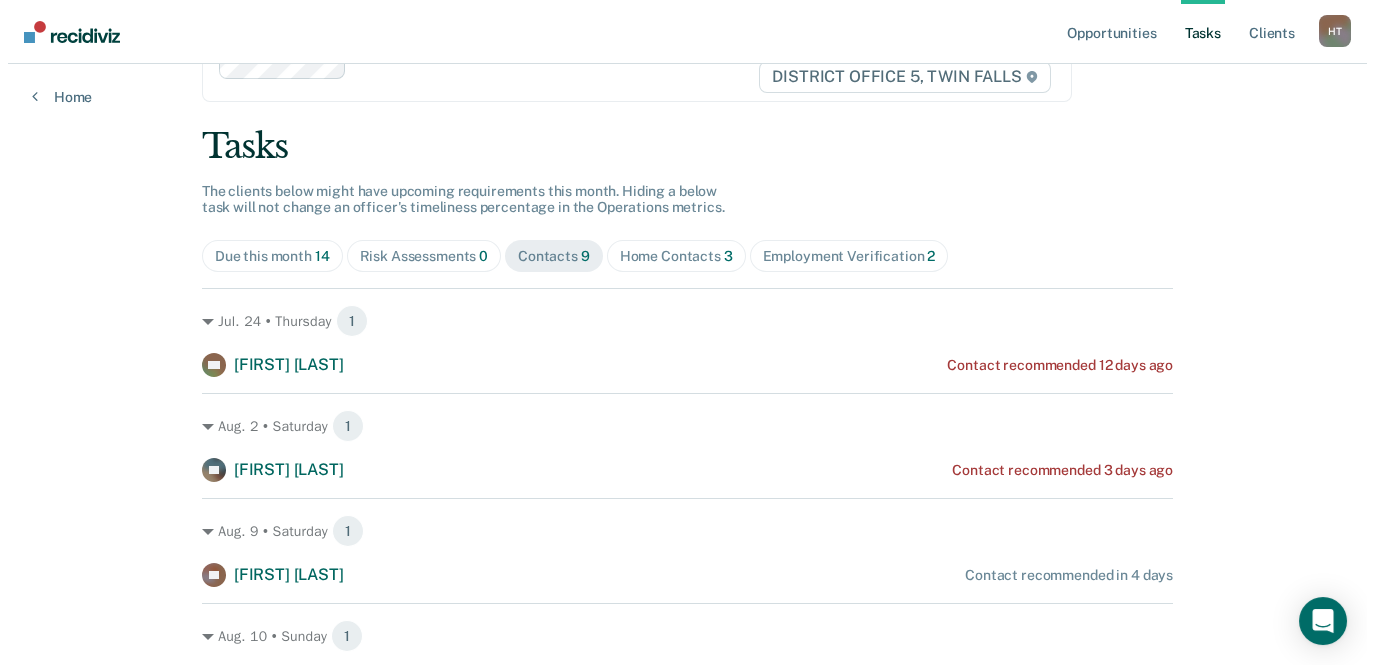 scroll, scrollTop: 0, scrollLeft: 0, axis: both 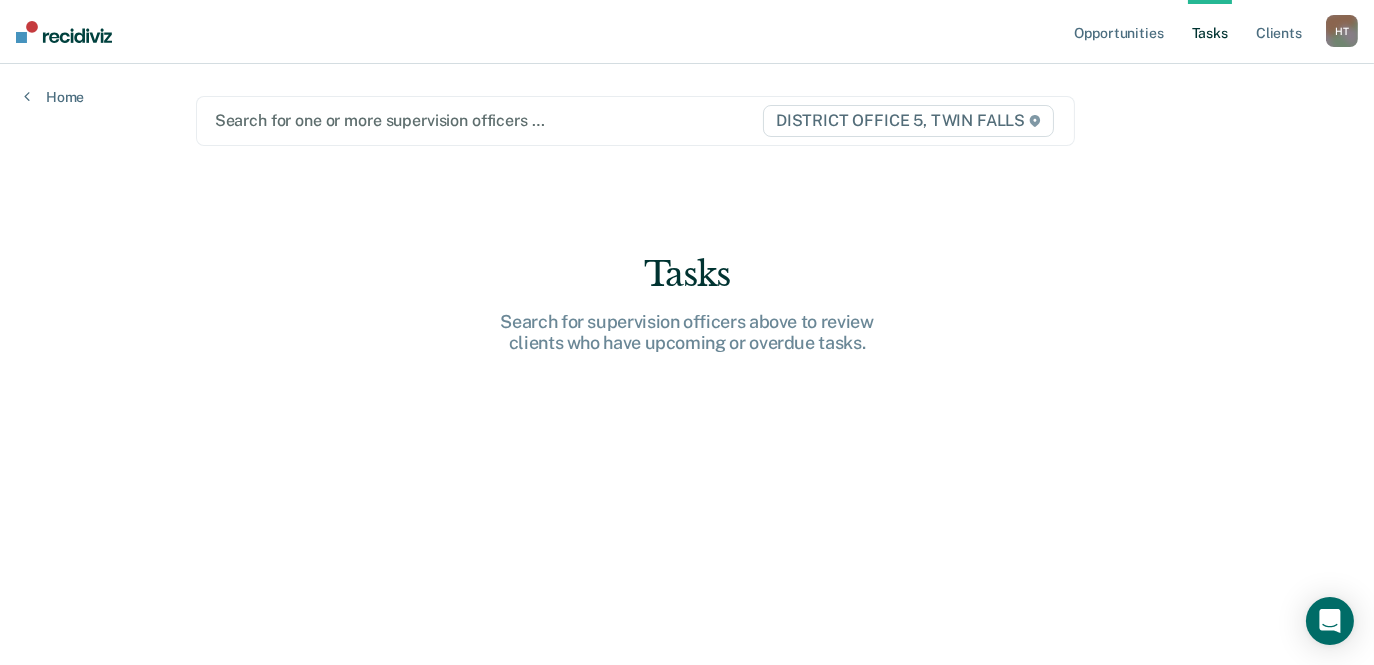 click at bounding box center [488, 120] 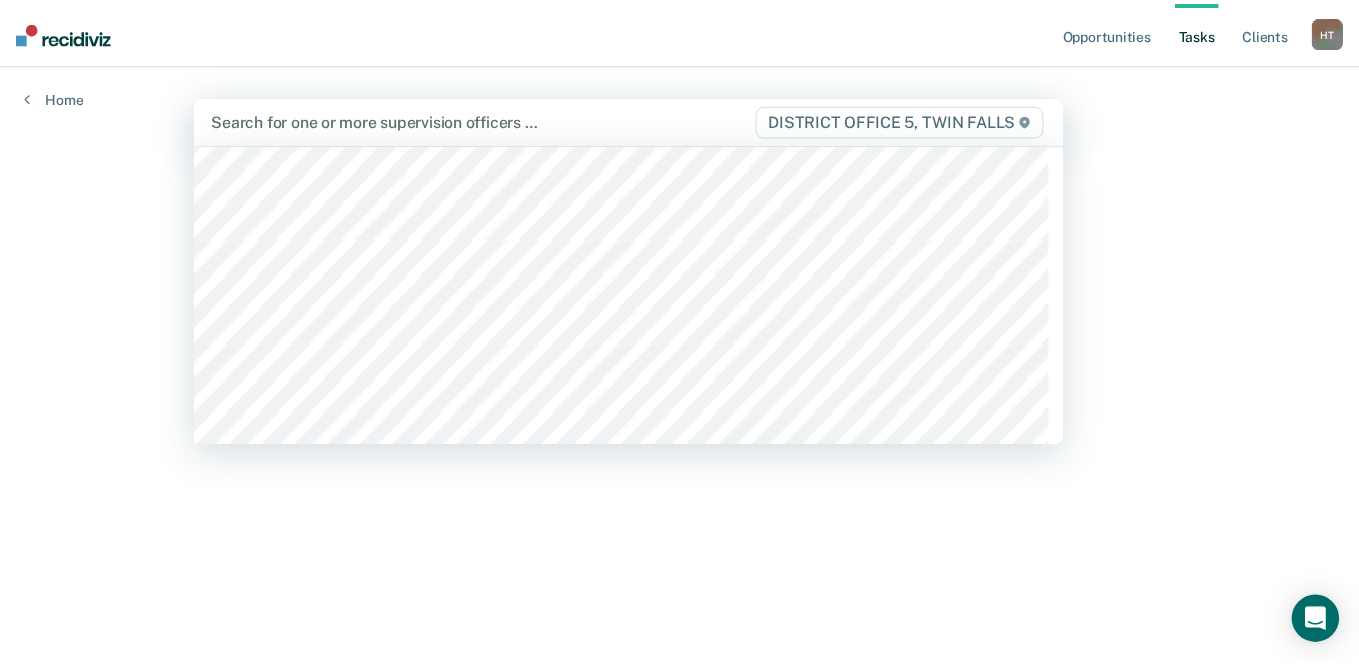 scroll, scrollTop: 200, scrollLeft: 0, axis: vertical 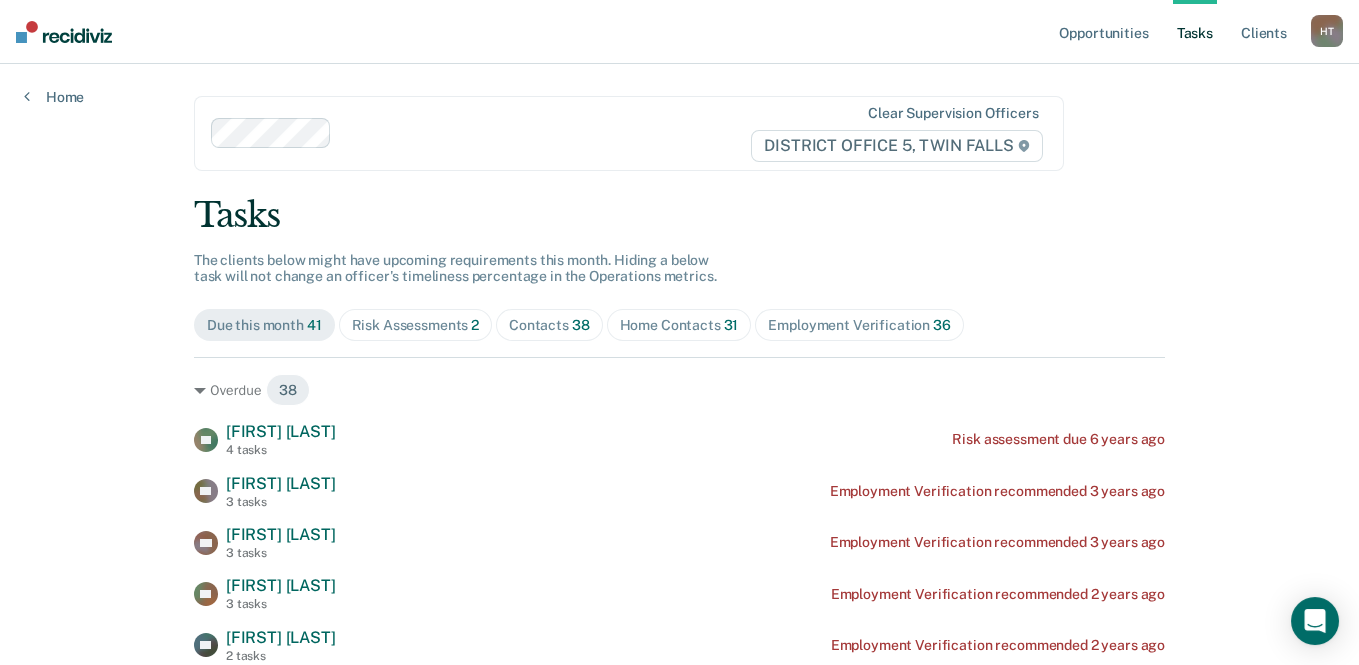 click on "Contacts   38" at bounding box center (549, 325) 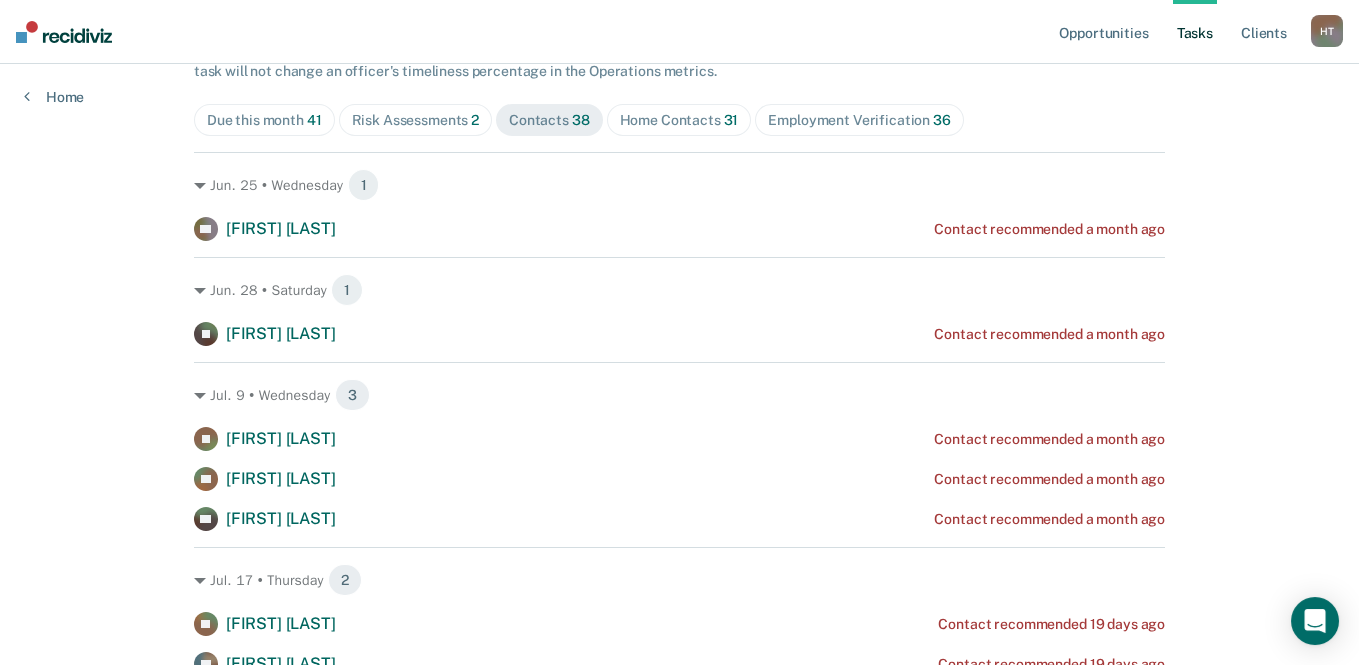 scroll, scrollTop: 0, scrollLeft: 0, axis: both 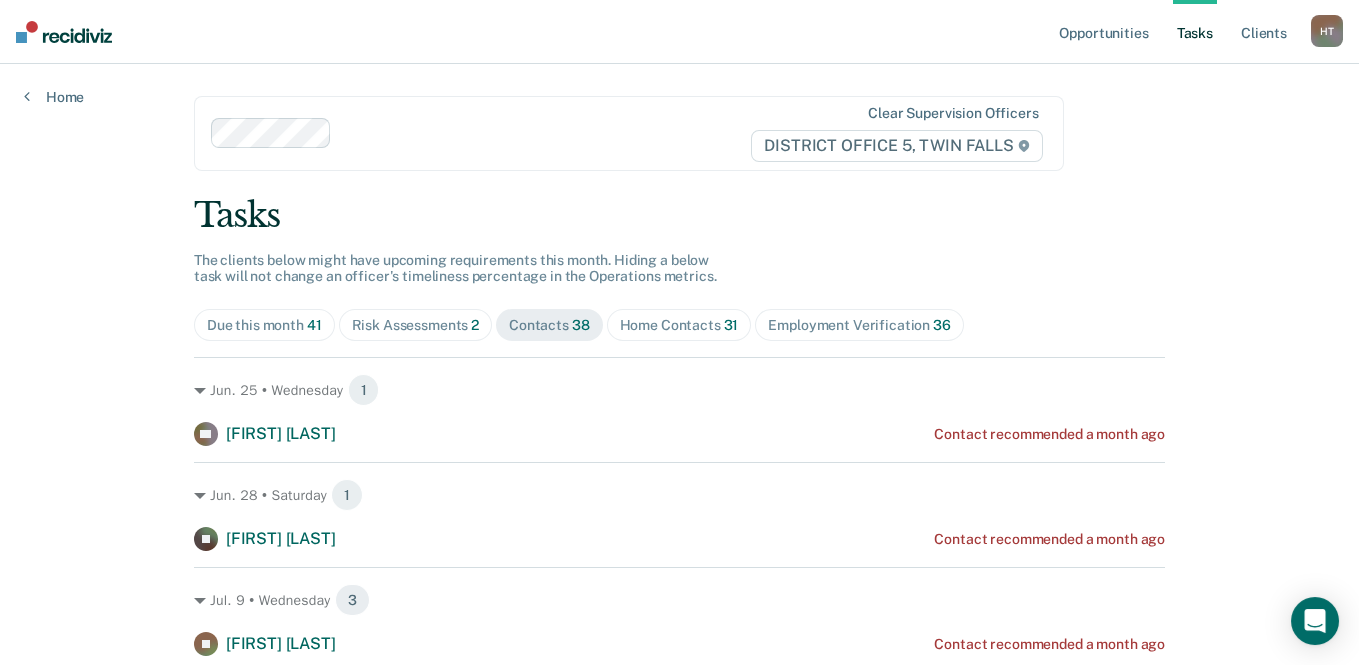 click on "Home" at bounding box center (54, 85) 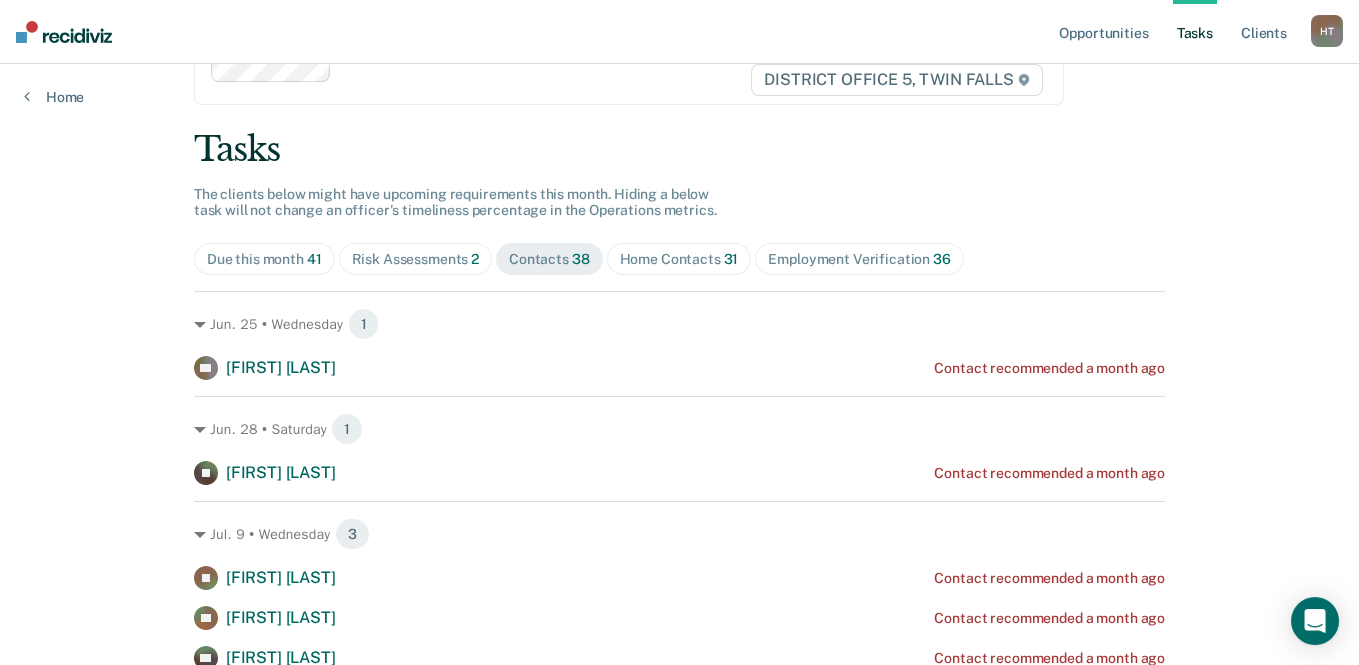 scroll, scrollTop: 100, scrollLeft: 0, axis: vertical 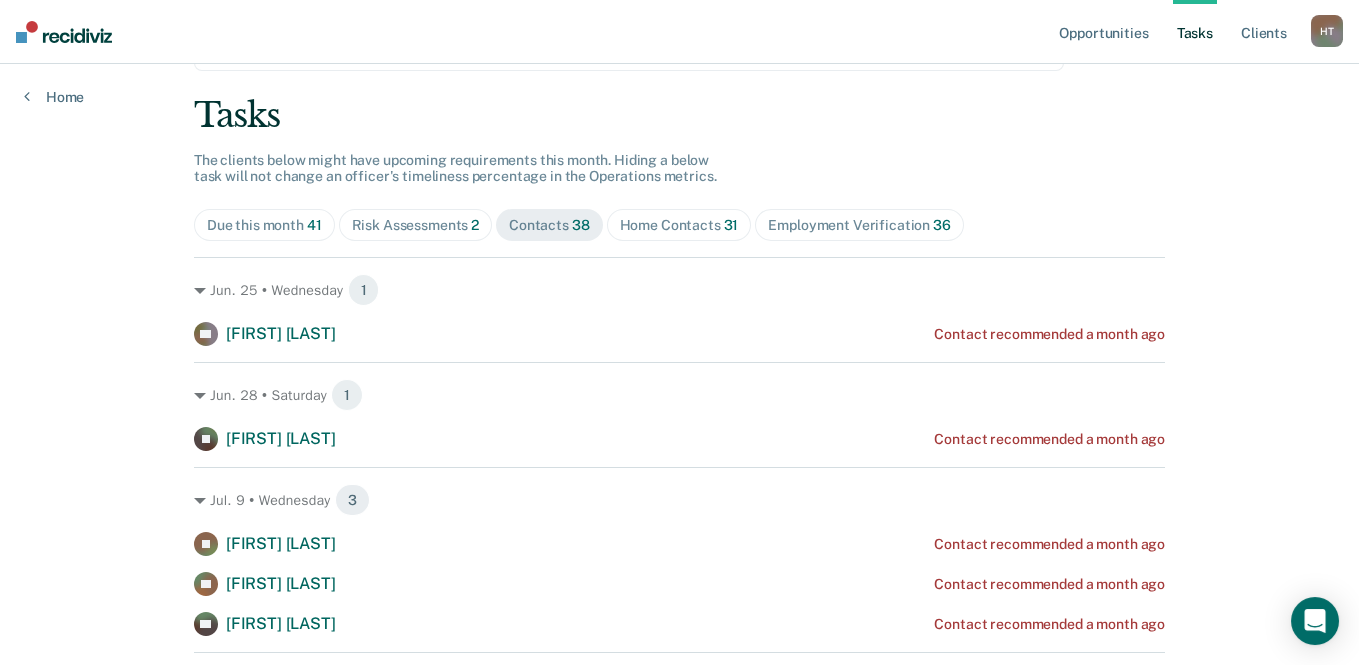 click on "Home Contacts   31" at bounding box center [679, 225] 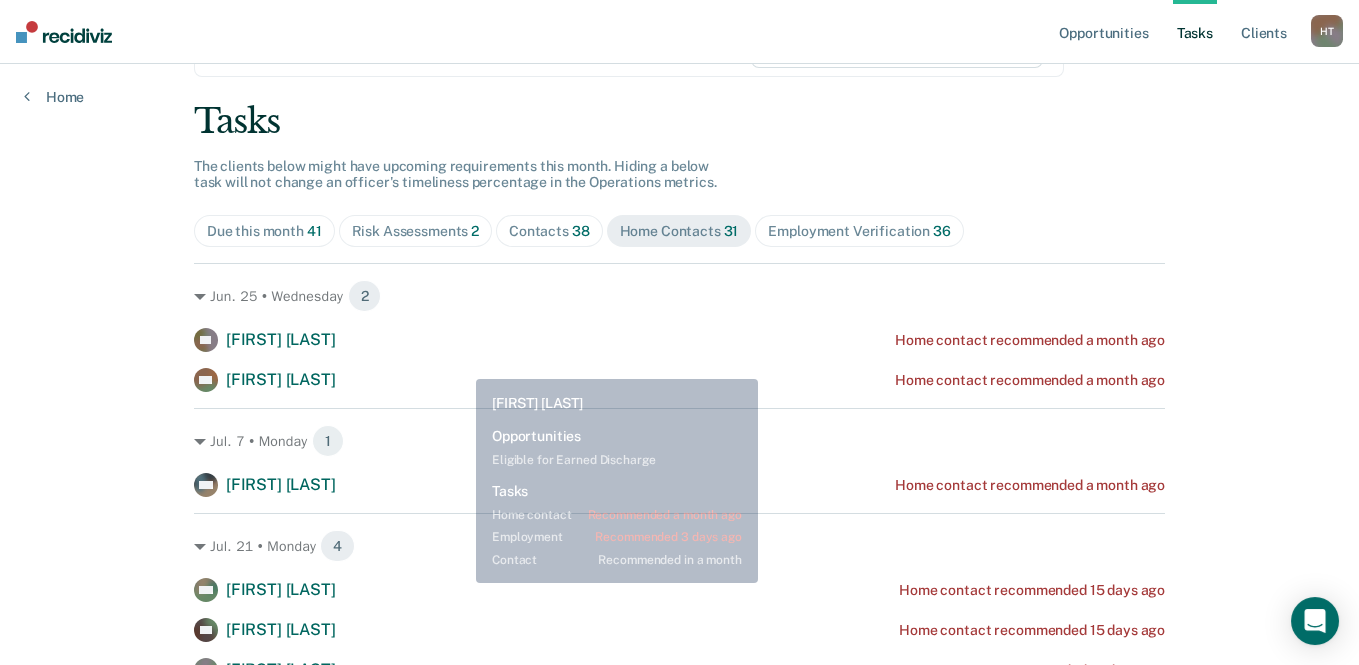scroll, scrollTop: 0, scrollLeft: 0, axis: both 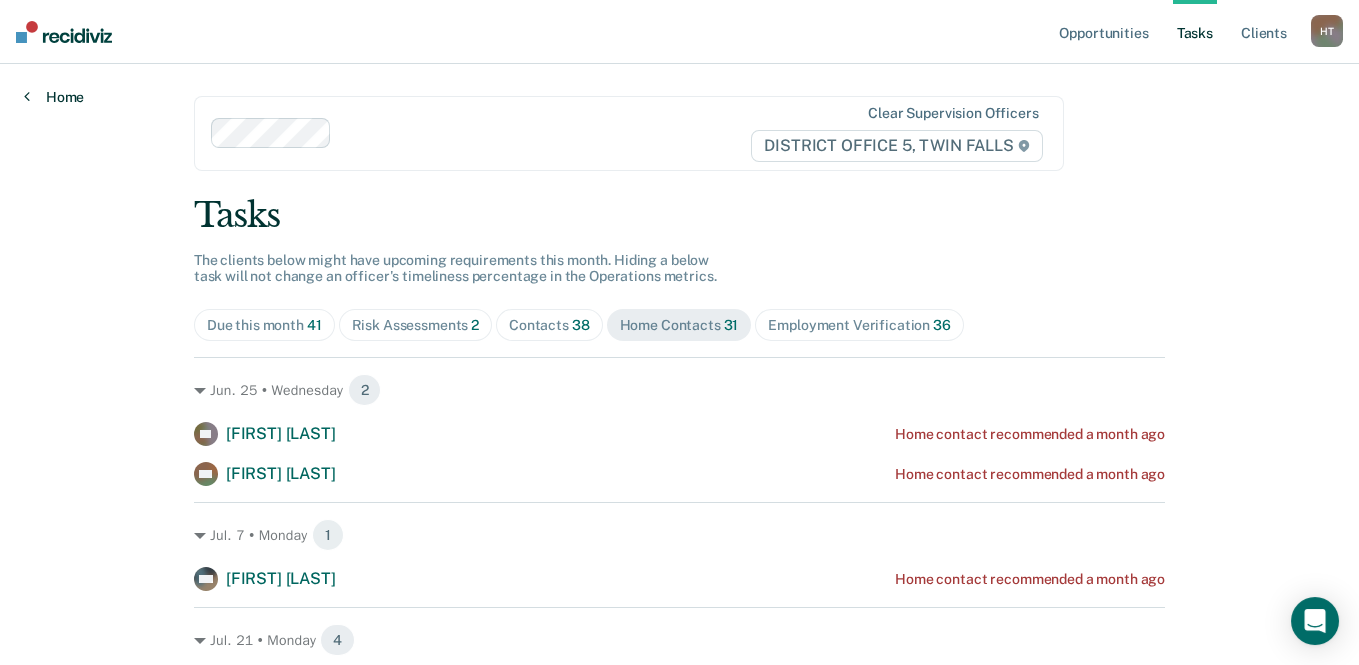 click on "Home" at bounding box center [54, 97] 